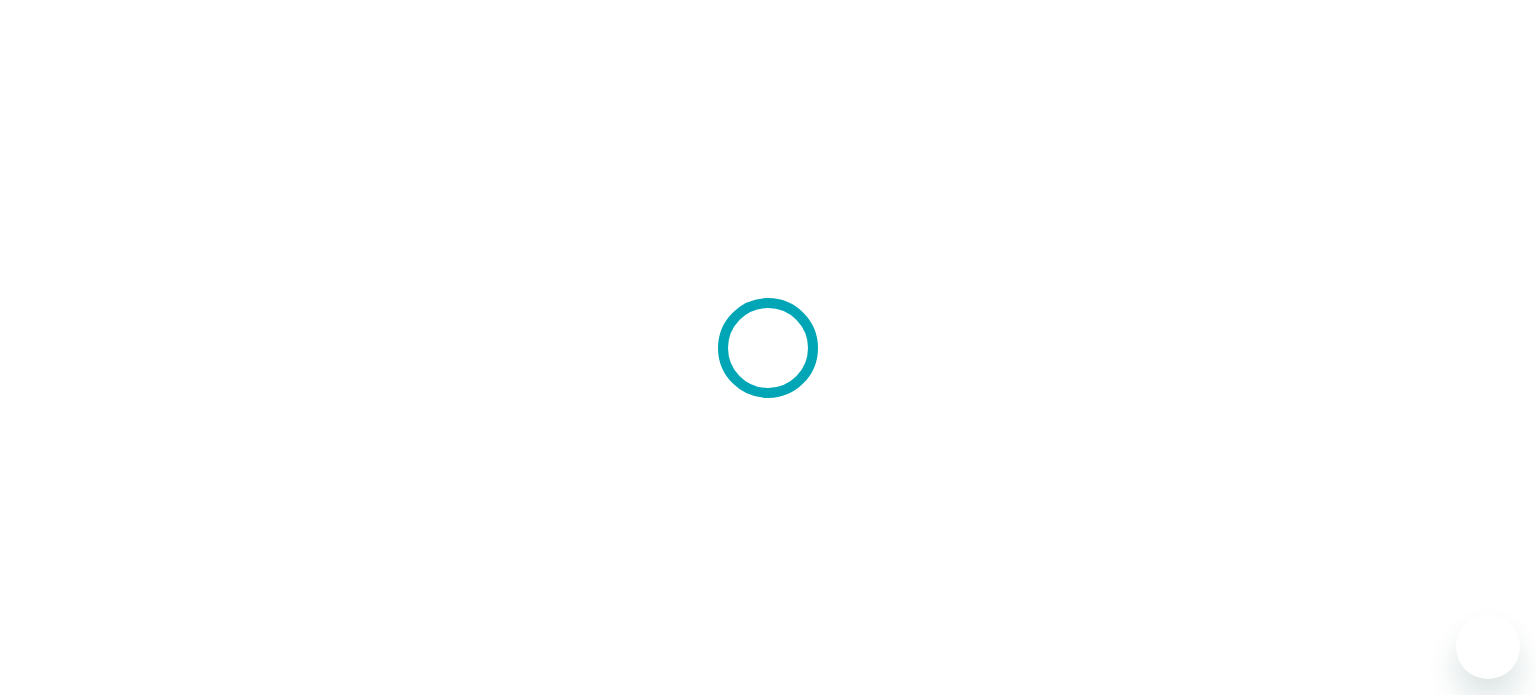 scroll, scrollTop: 0, scrollLeft: 0, axis: both 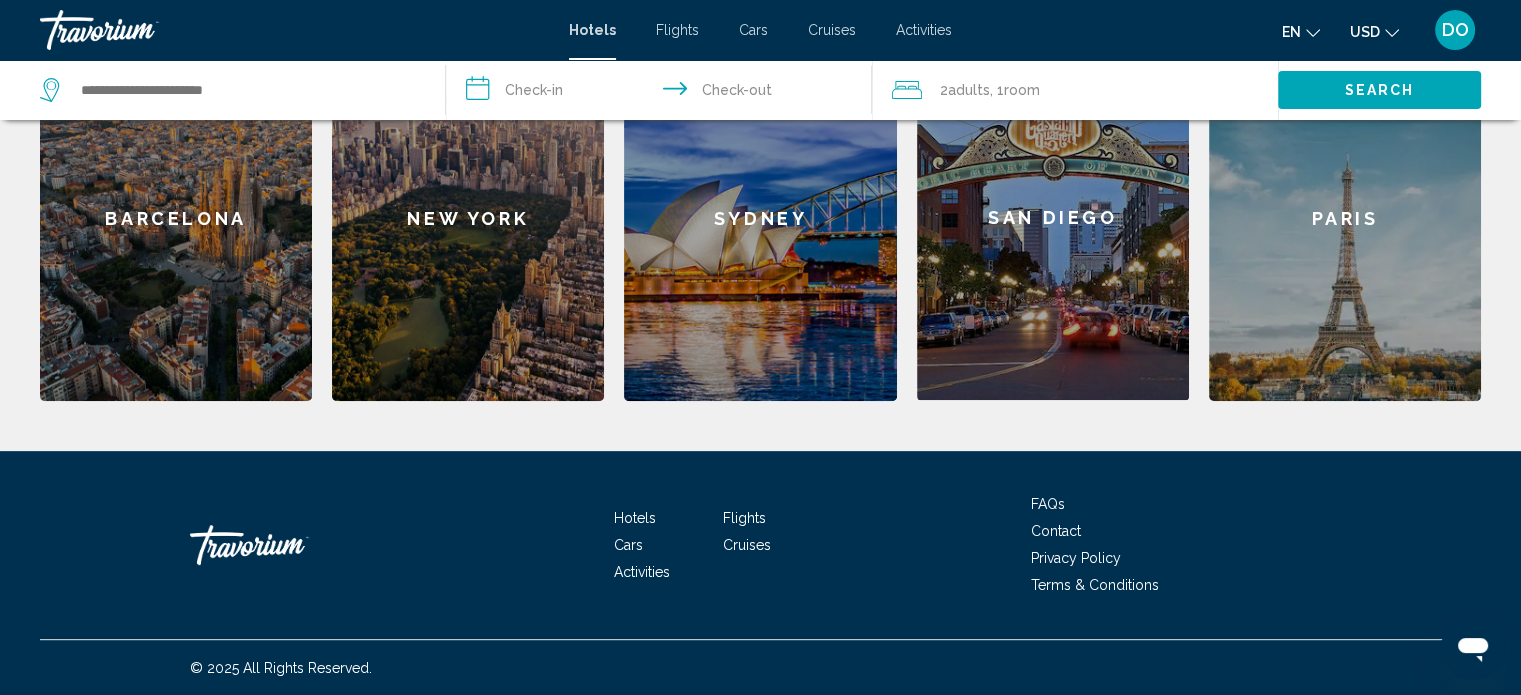 click on "New York" at bounding box center (468, 218) 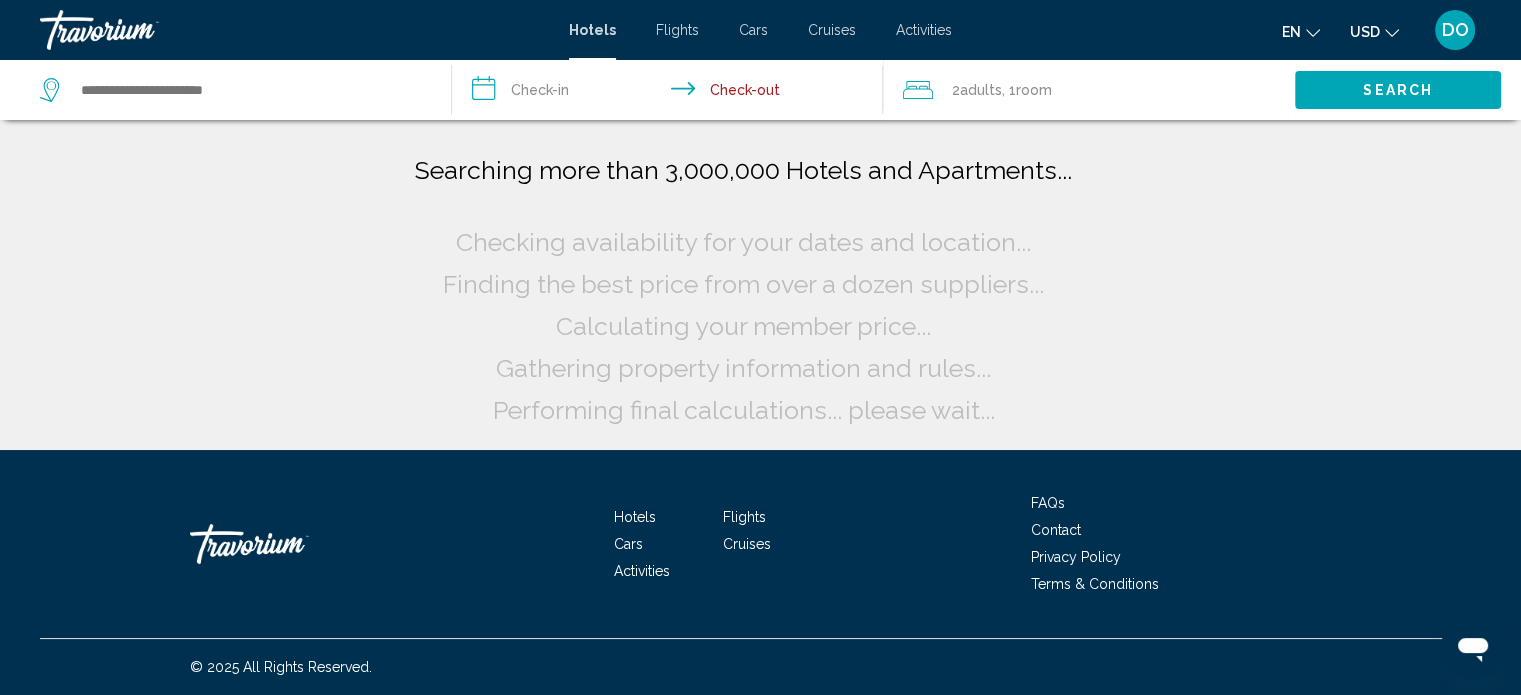 scroll, scrollTop: 0, scrollLeft: 0, axis: both 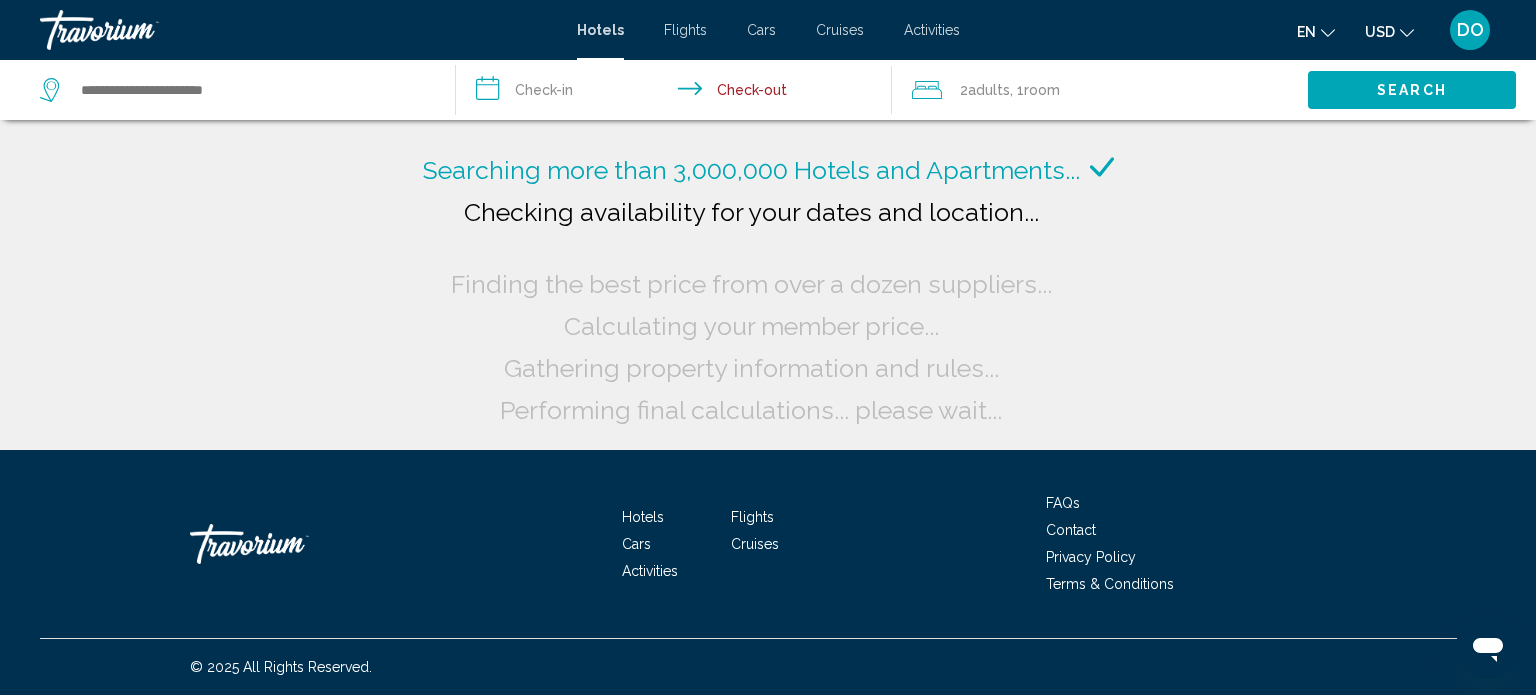 click on "Search" 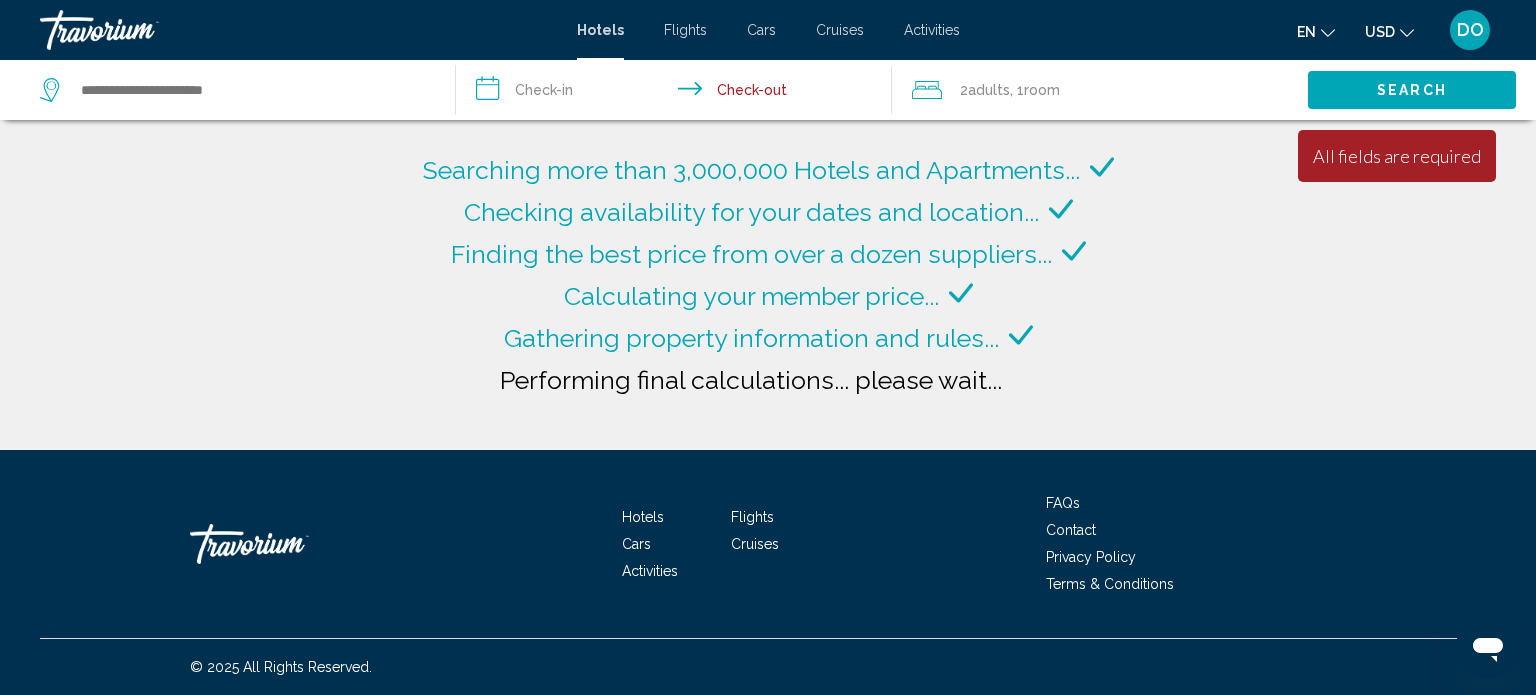 type on "**********" 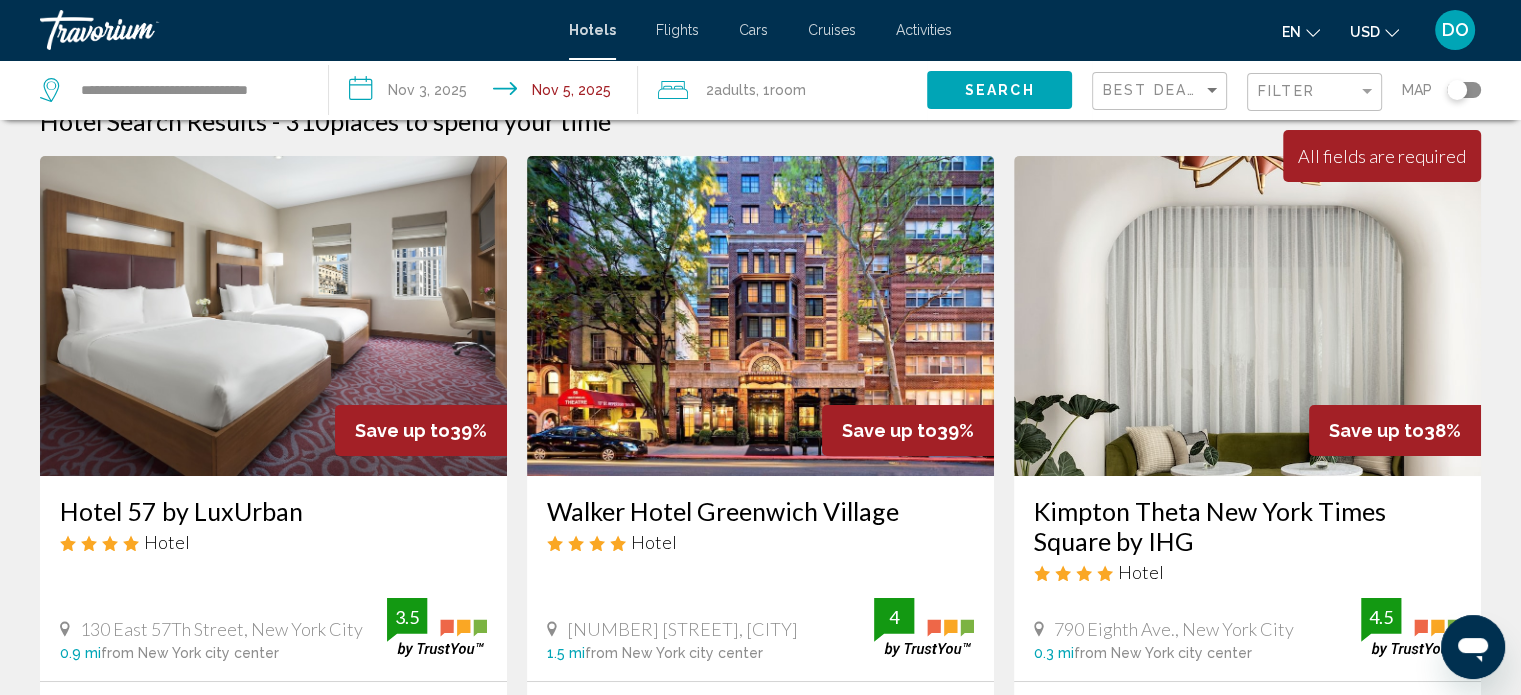 scroll, scrollTop: 0, scrollLeft: 0, axis: both 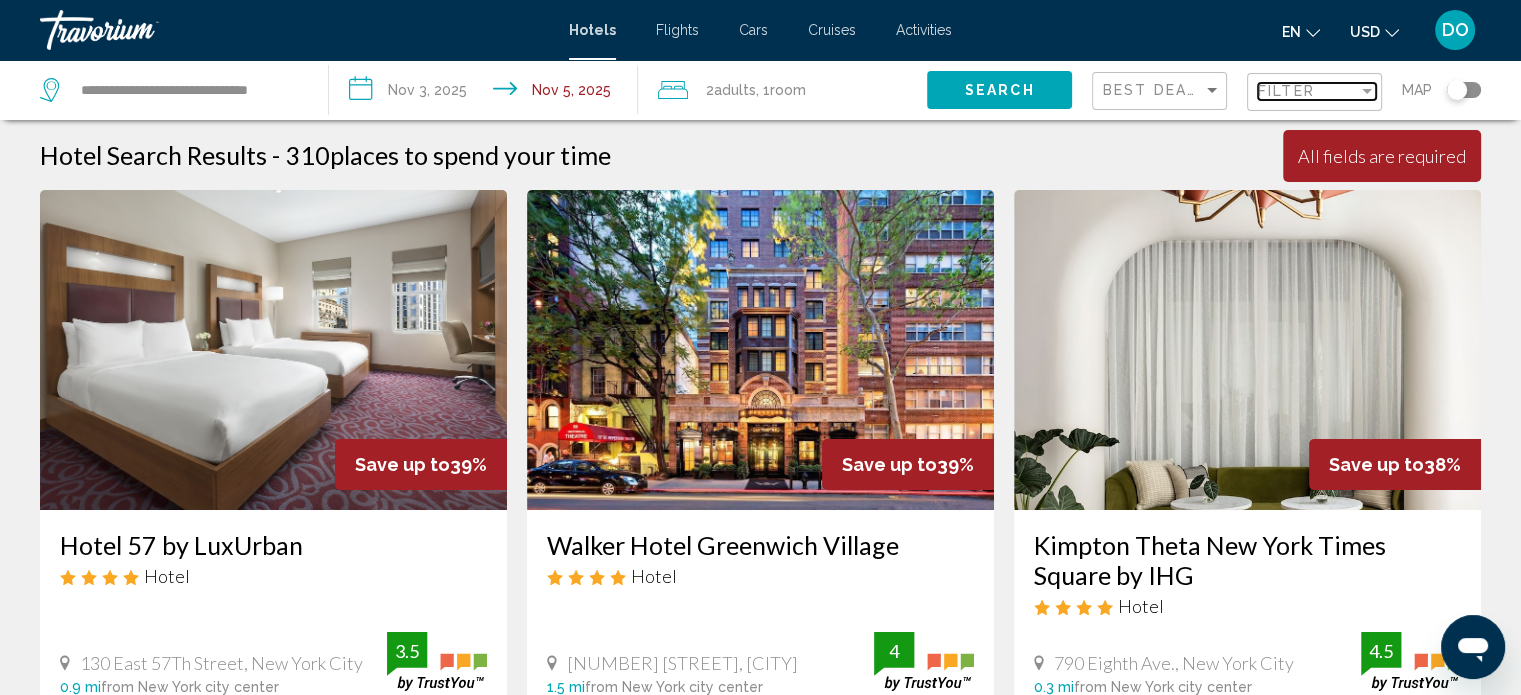 click at bounding box center (1367, 91) 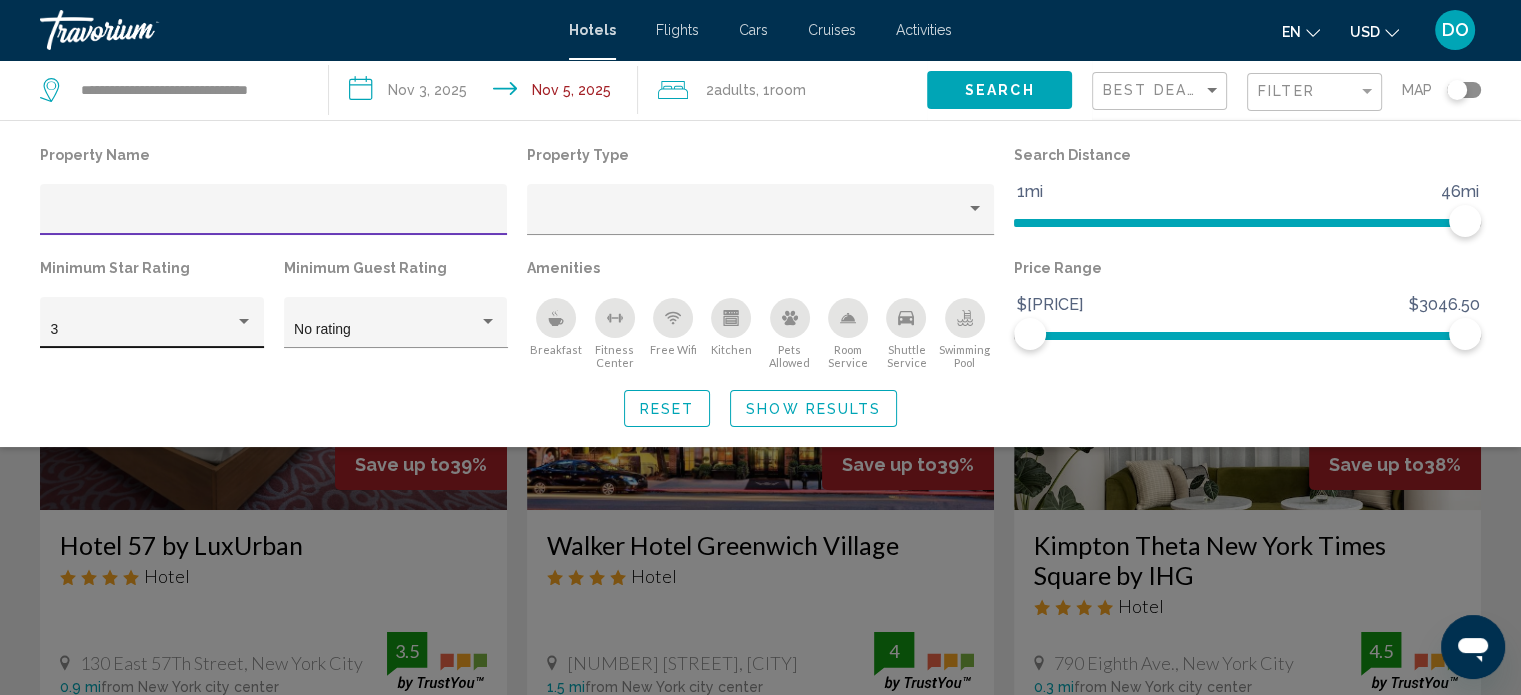 click at bounding box center (244, 322) 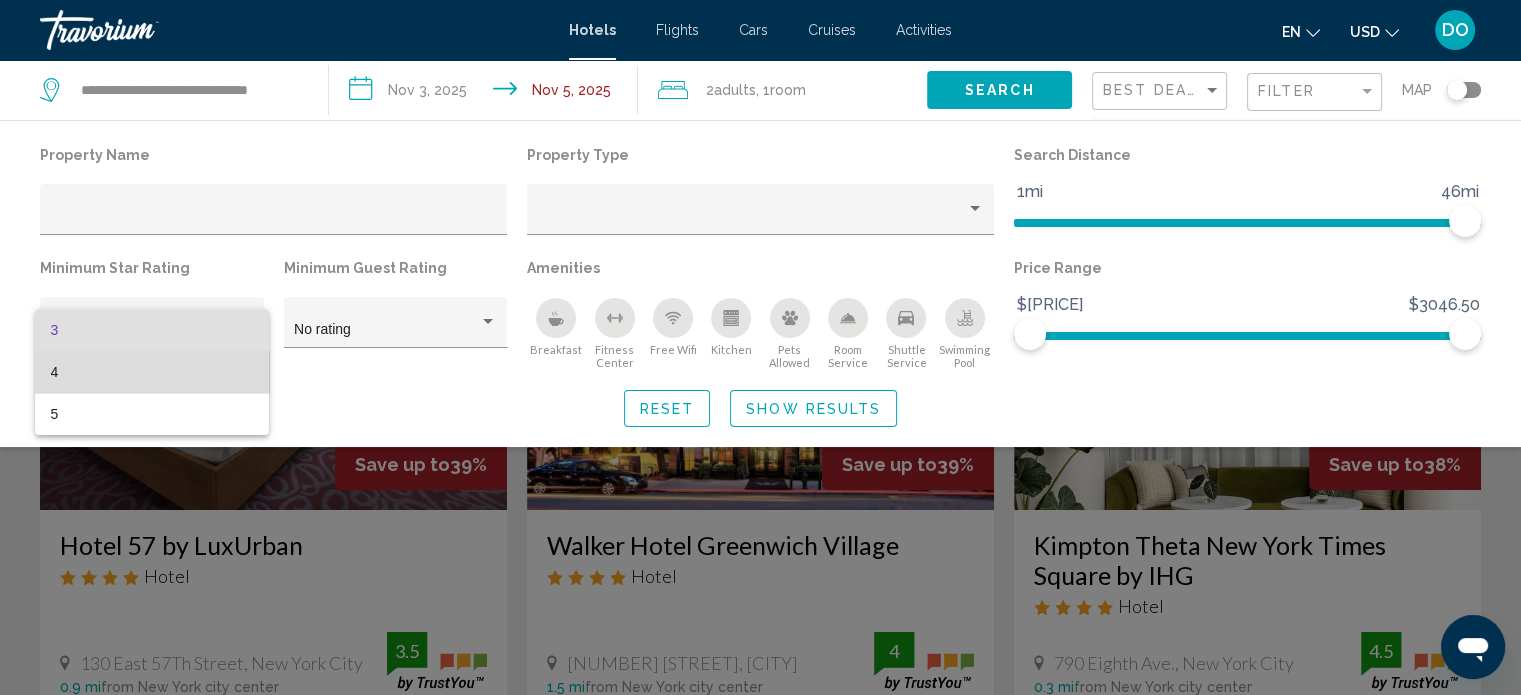 click on "4" at bounding box center (152, 372) 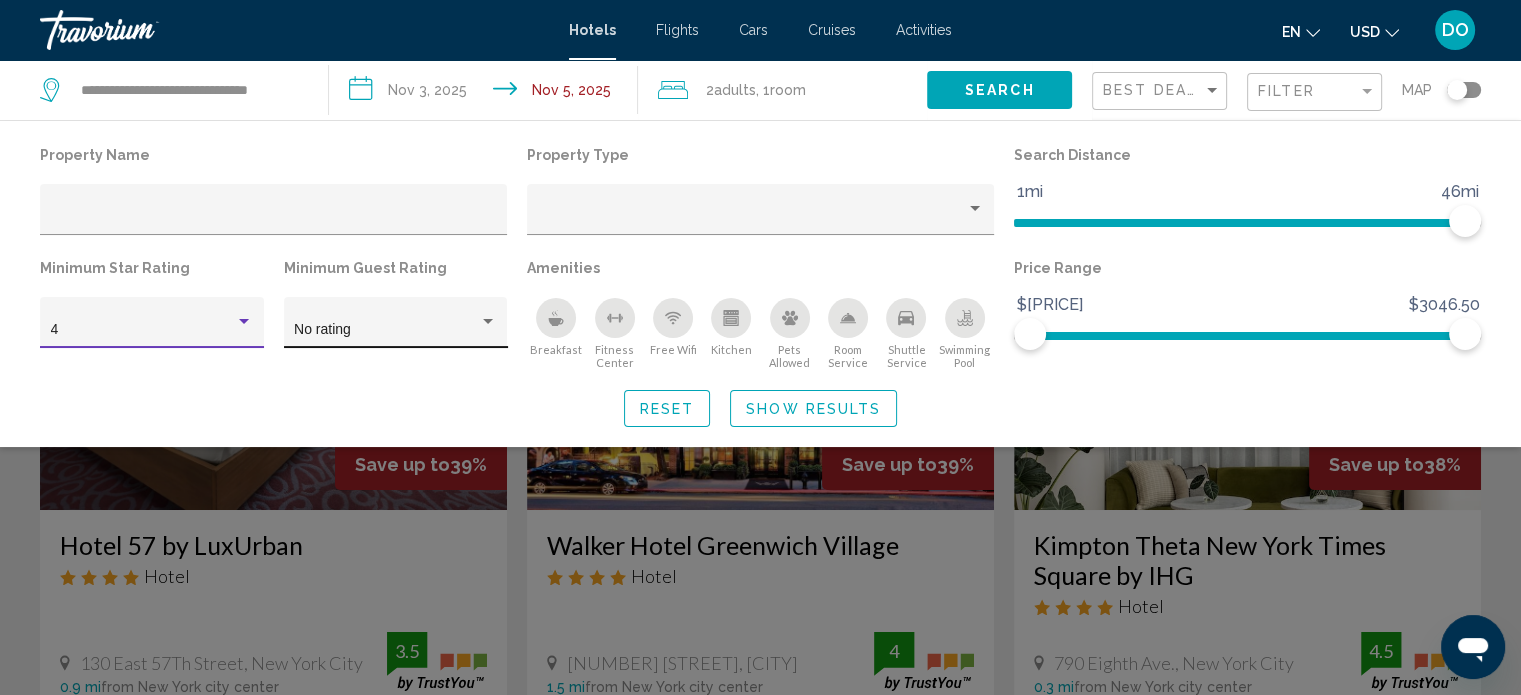 click at bounding box center [488, 322] 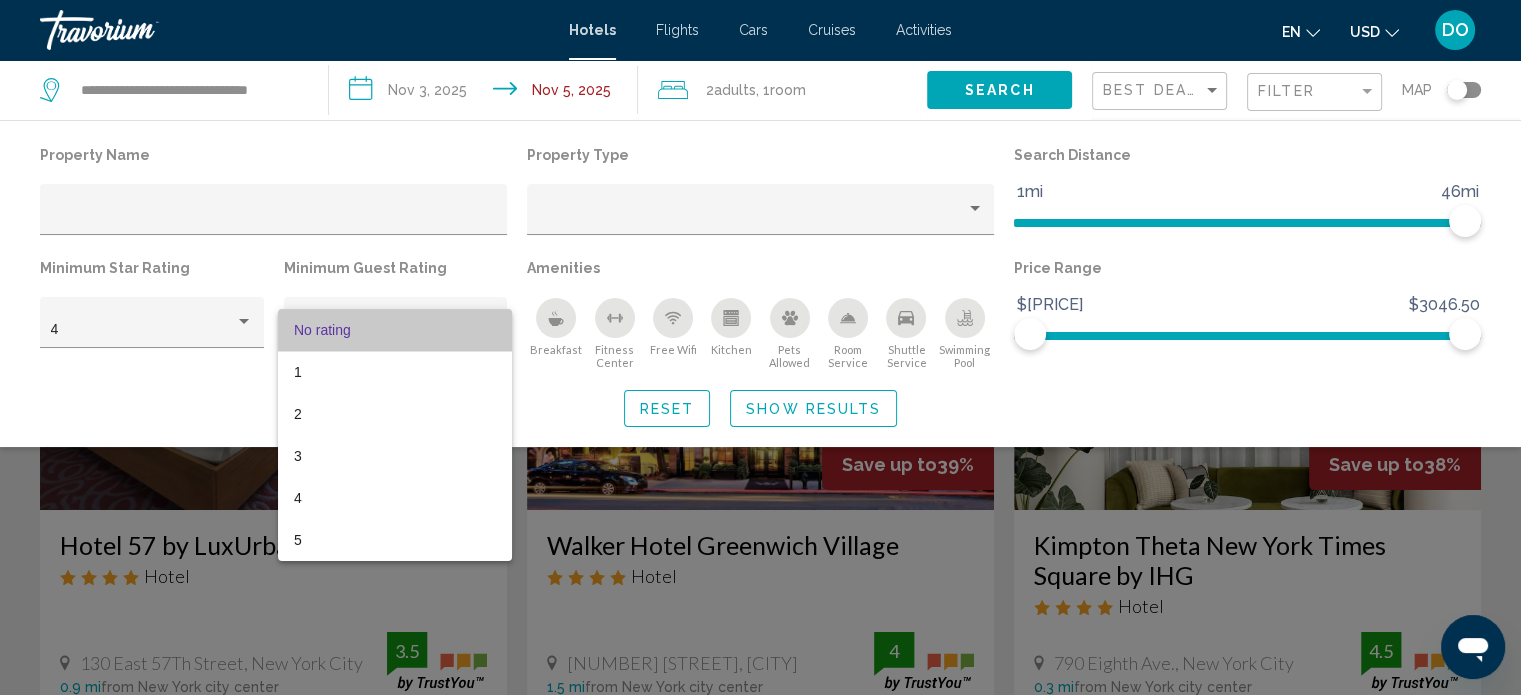 click on "No rating" at bounding box center [395, 330] 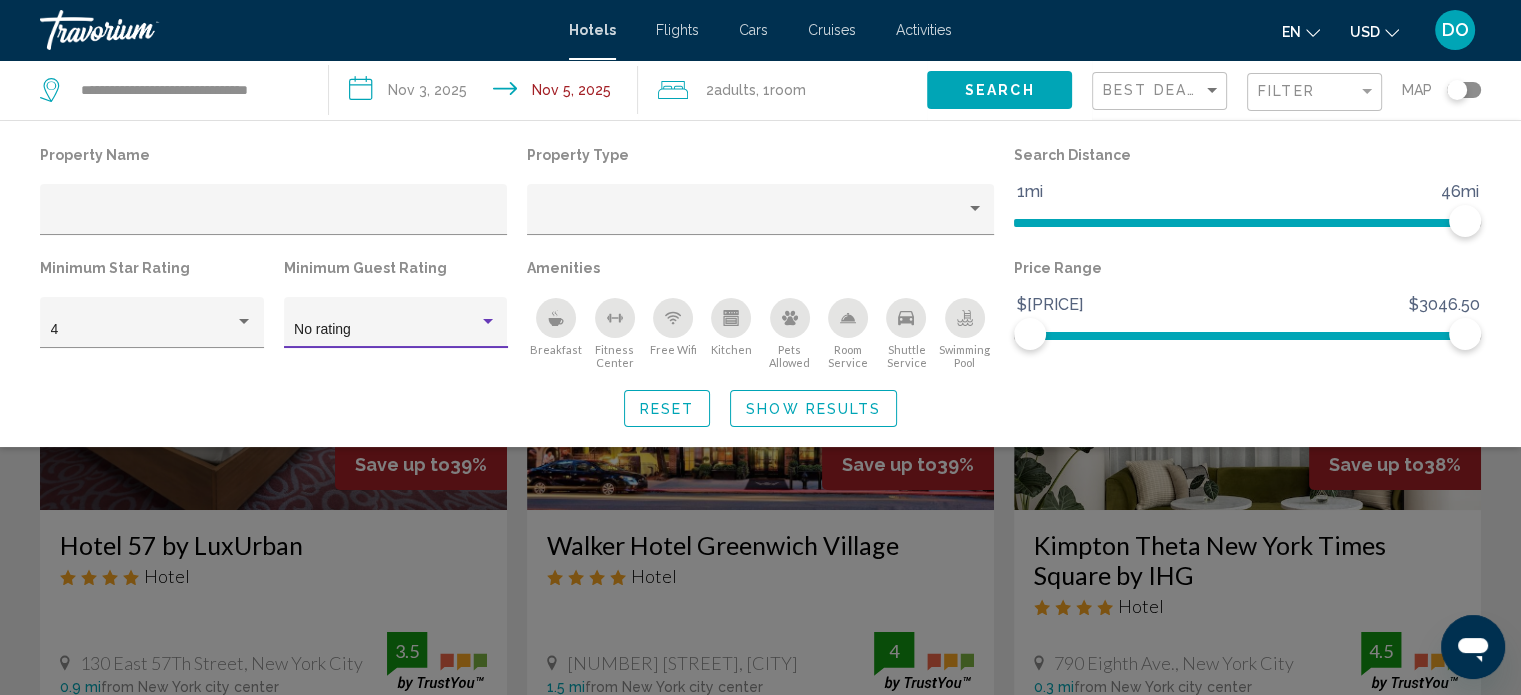 click 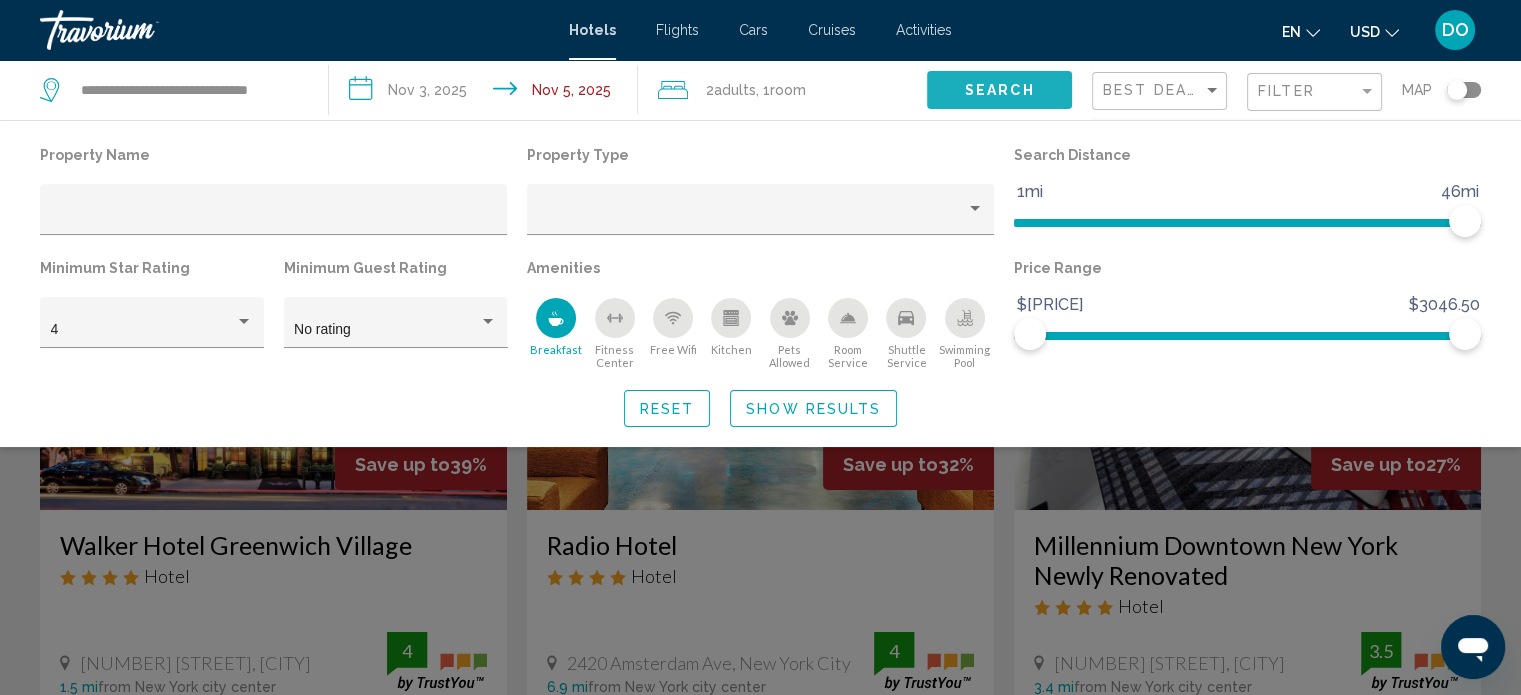 click on "Search" 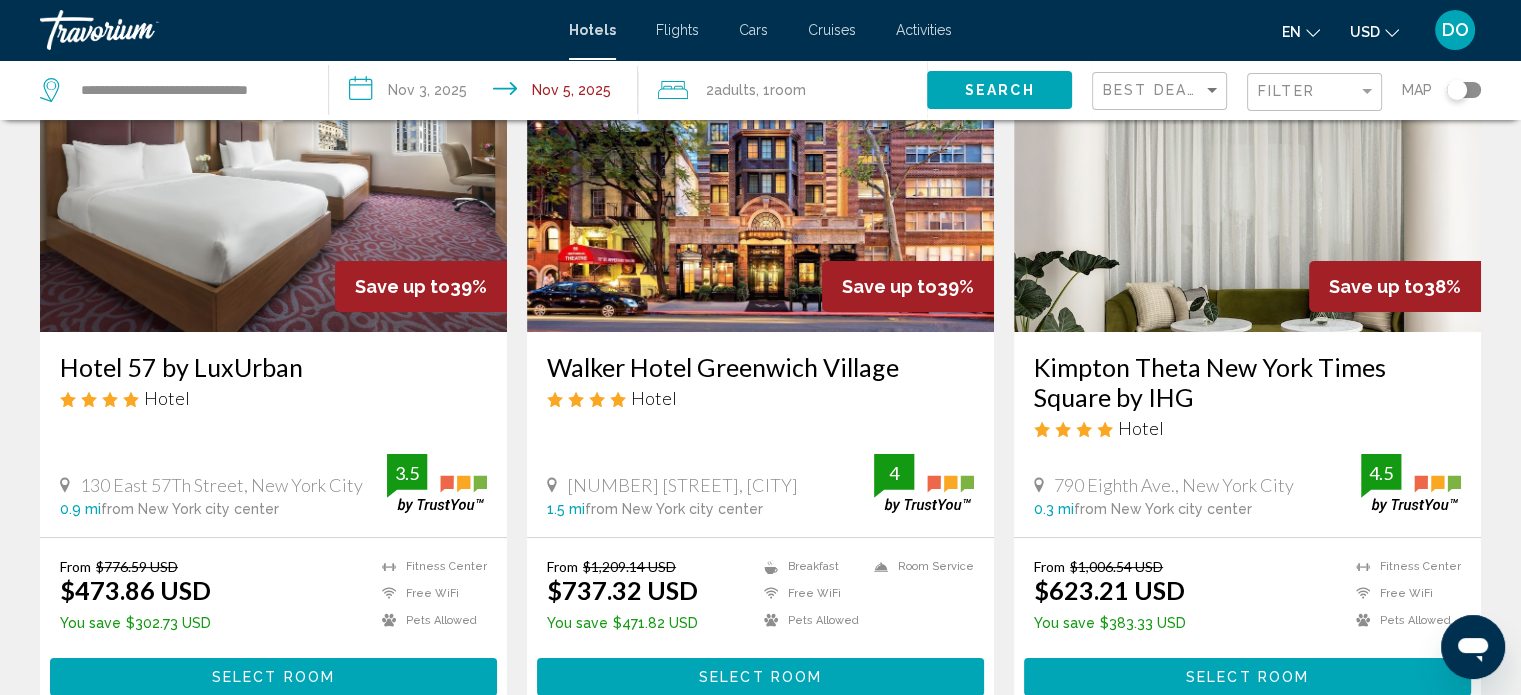 scroll, scrollTop: 200, scrollLeft: 0, axis: vertical 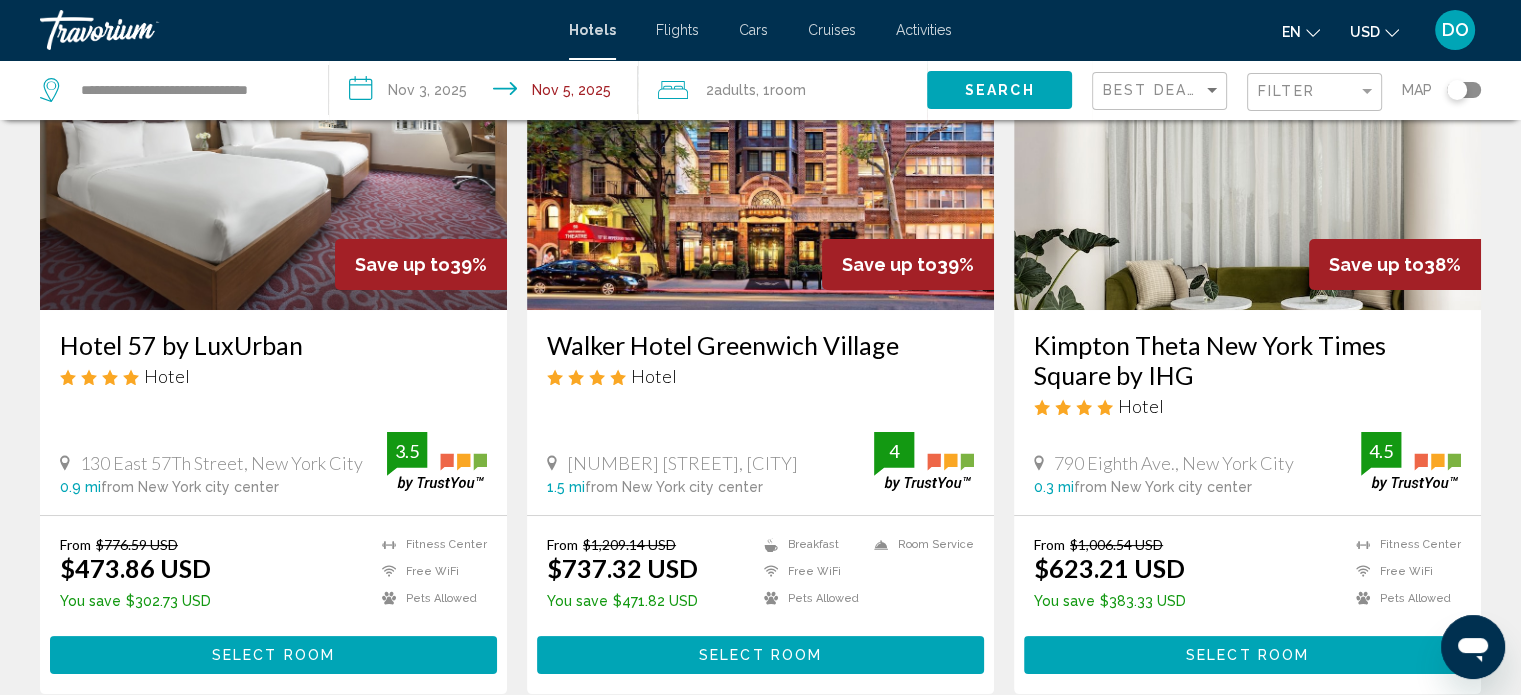 click at bounding box center (273, 150) 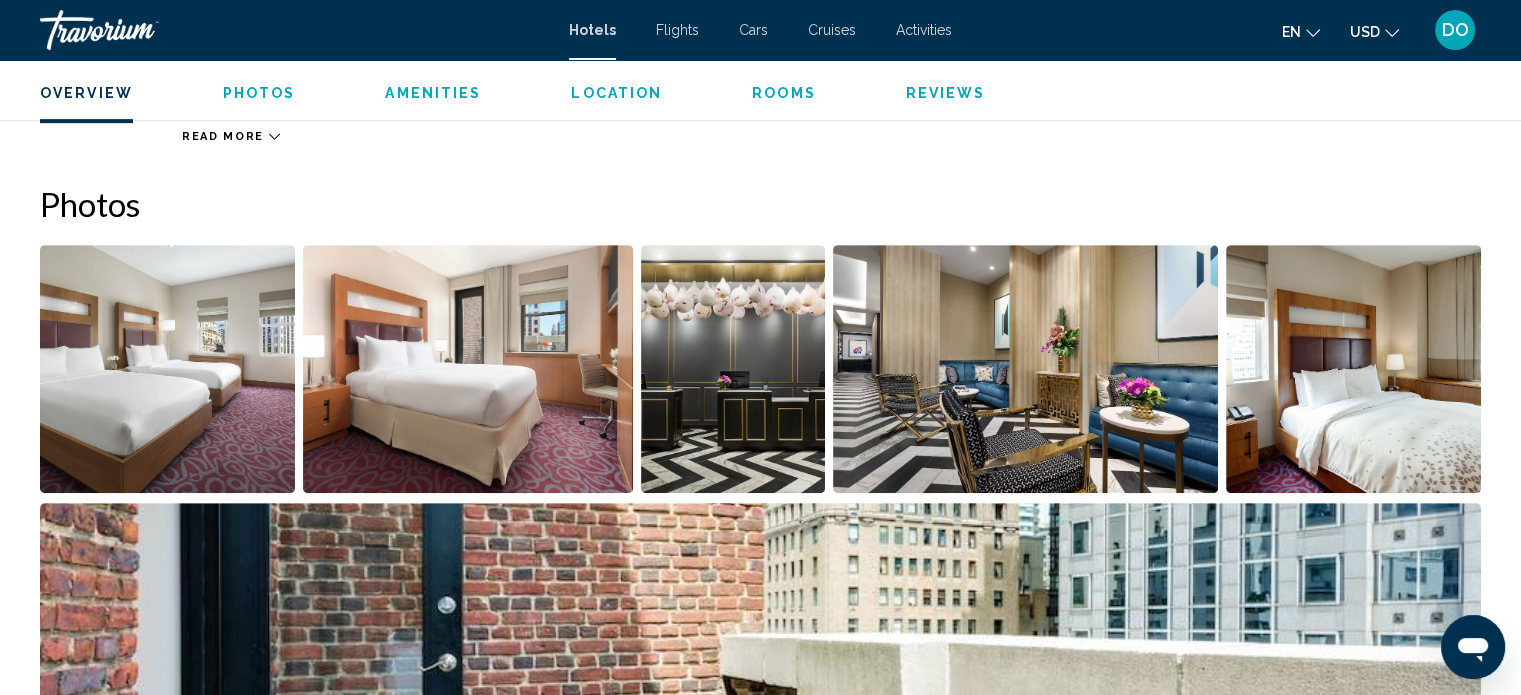 scroll, scrollTop: 912, scrollLeft: 0, axis: vertical 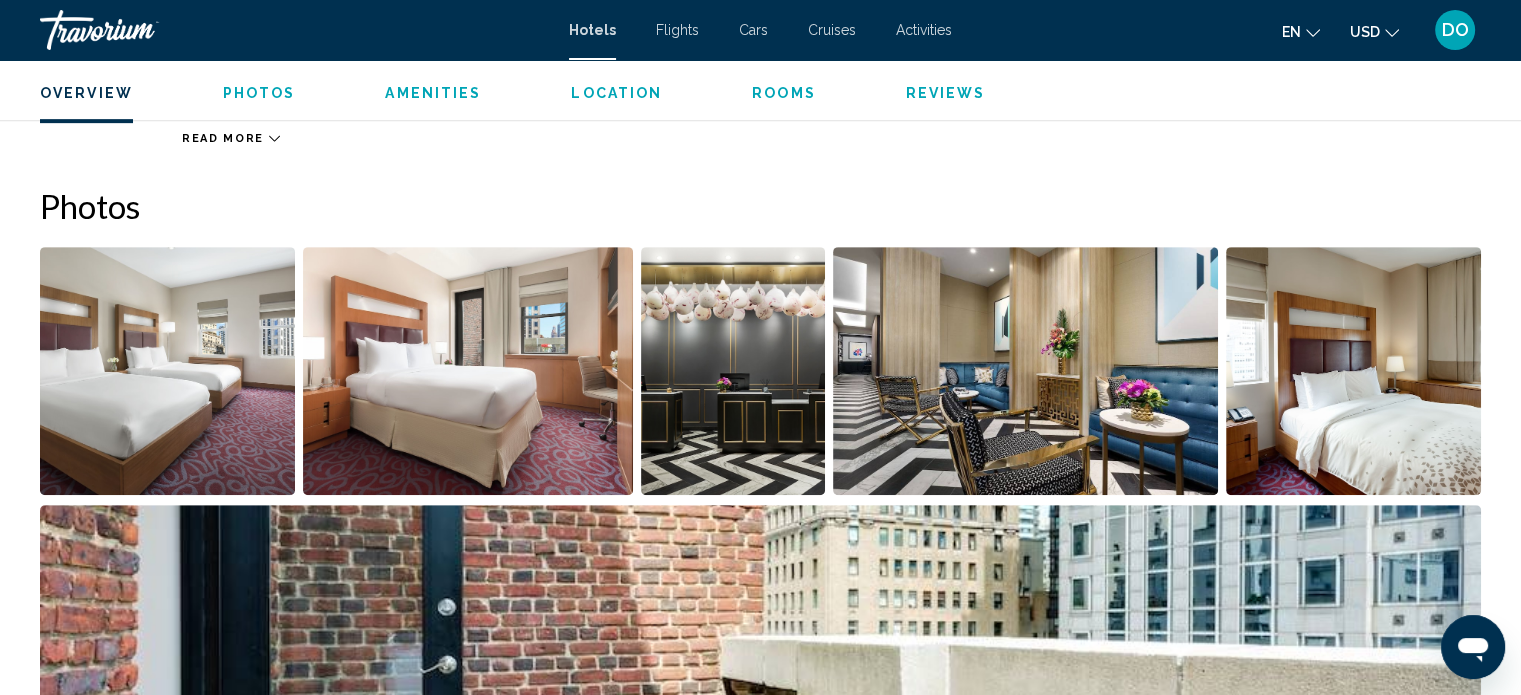 click at bounding box center [167, 371] 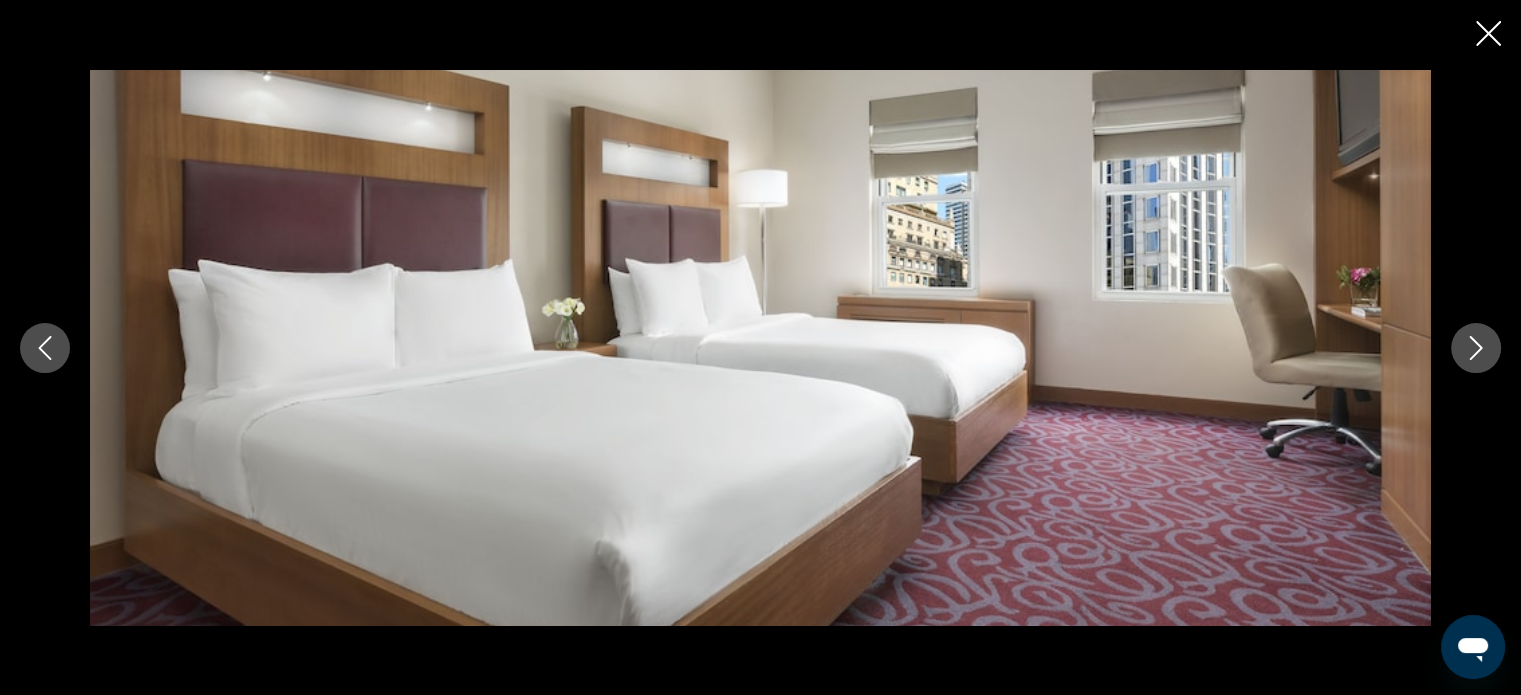 click 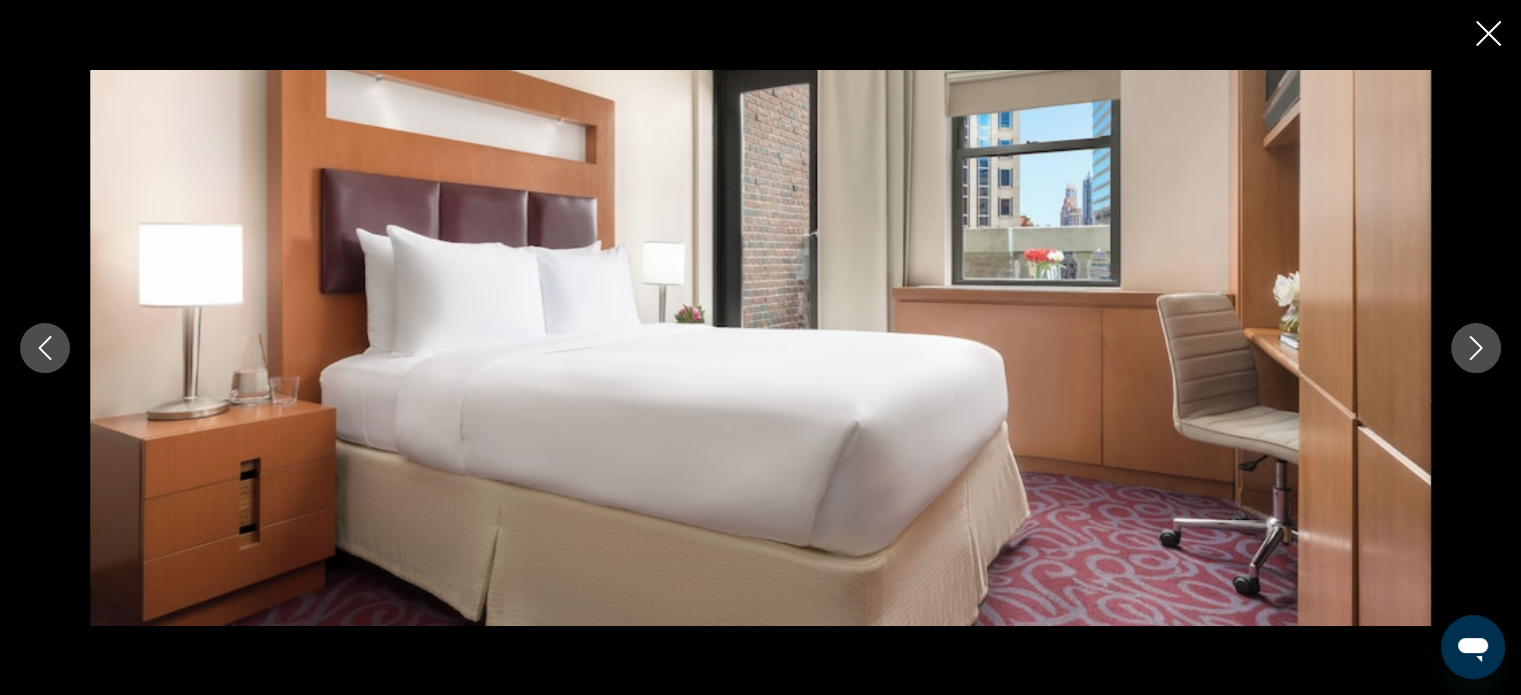click 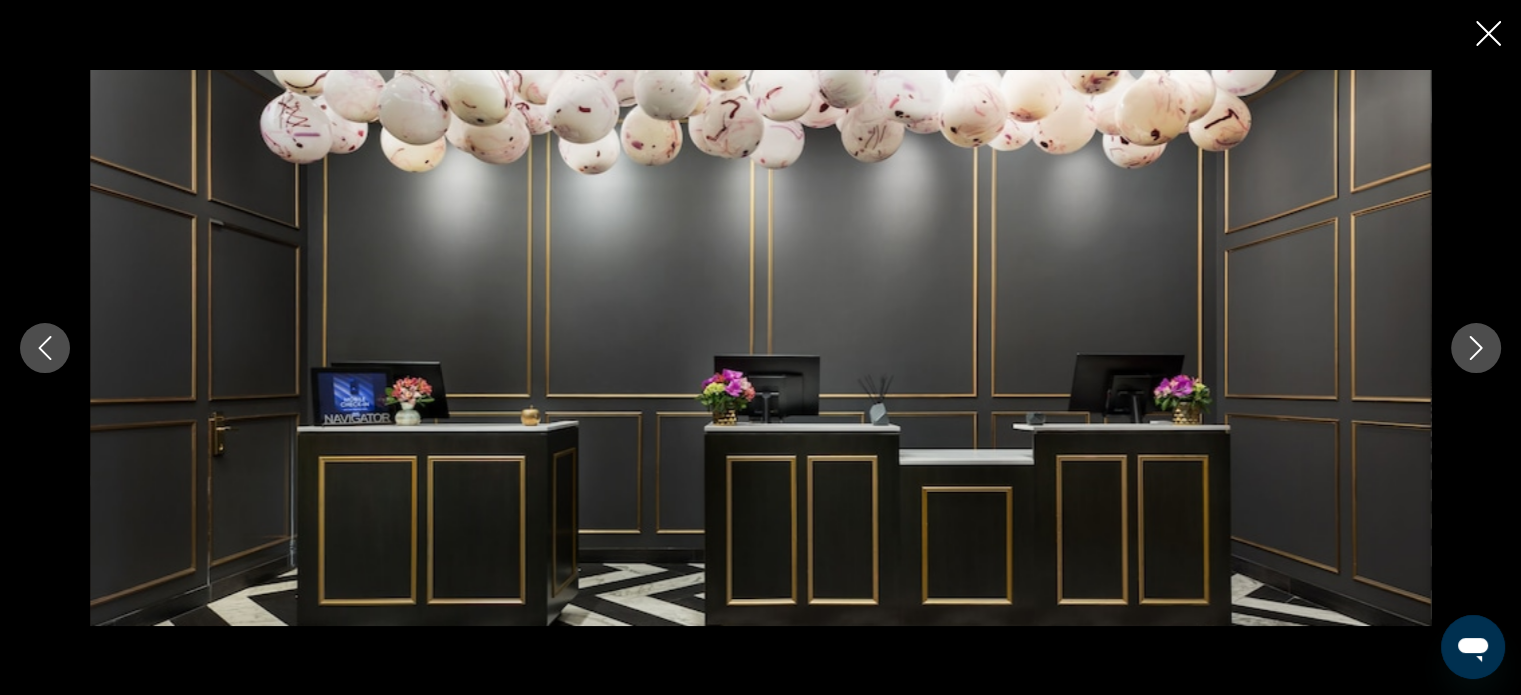 click 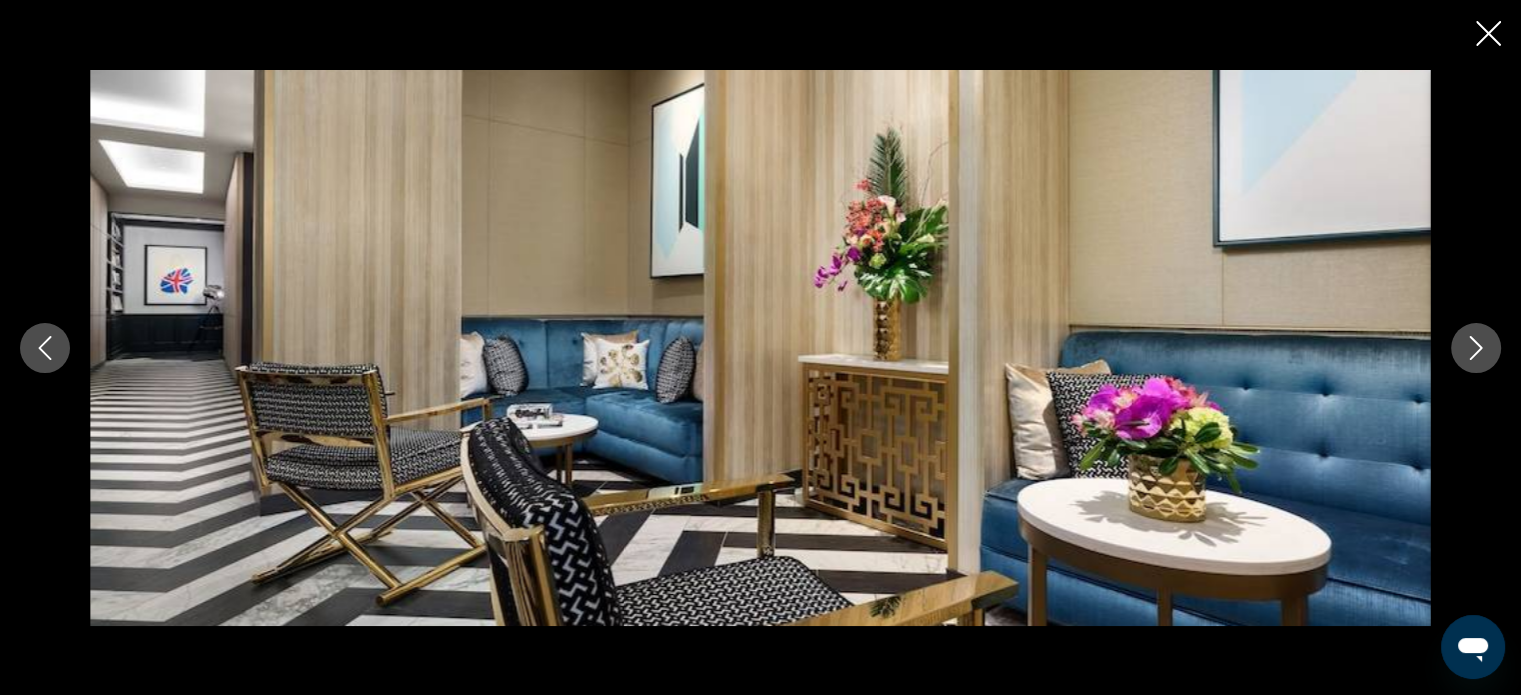 click 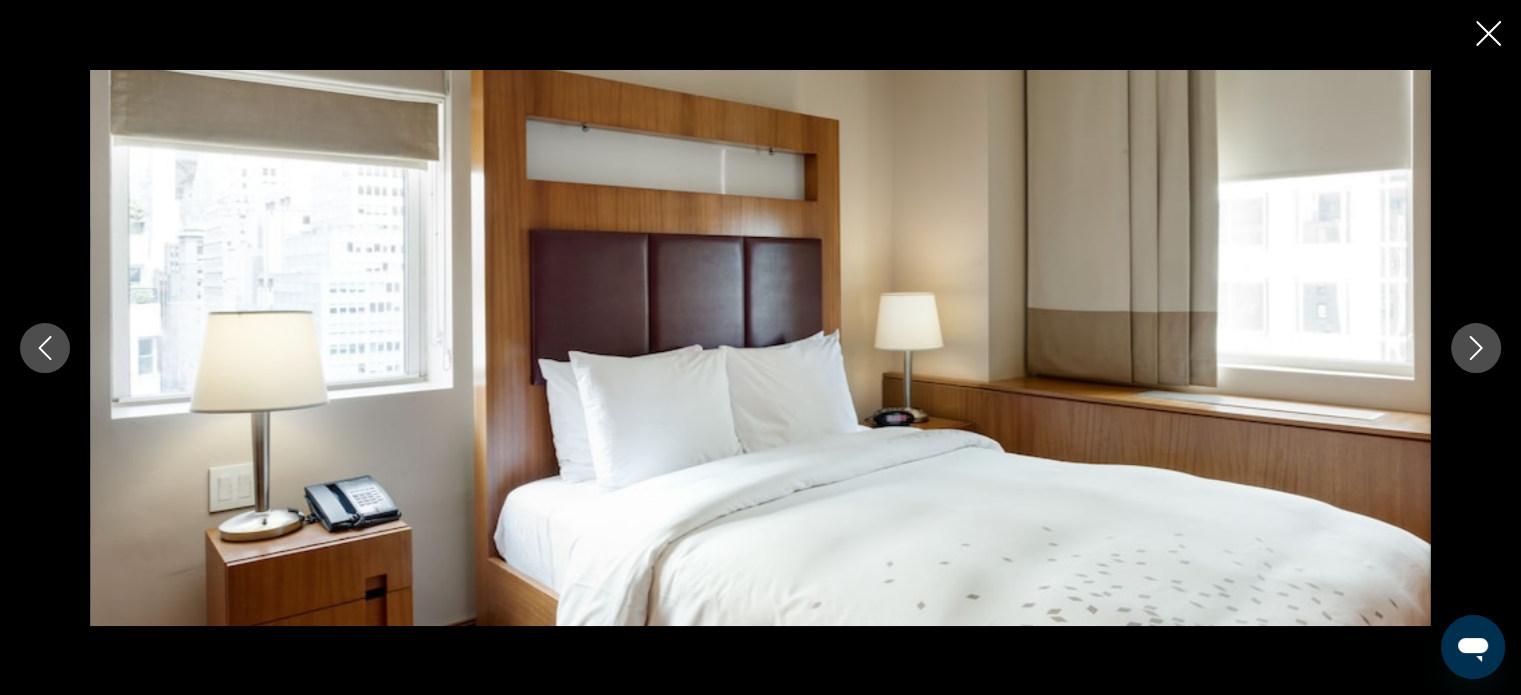 click 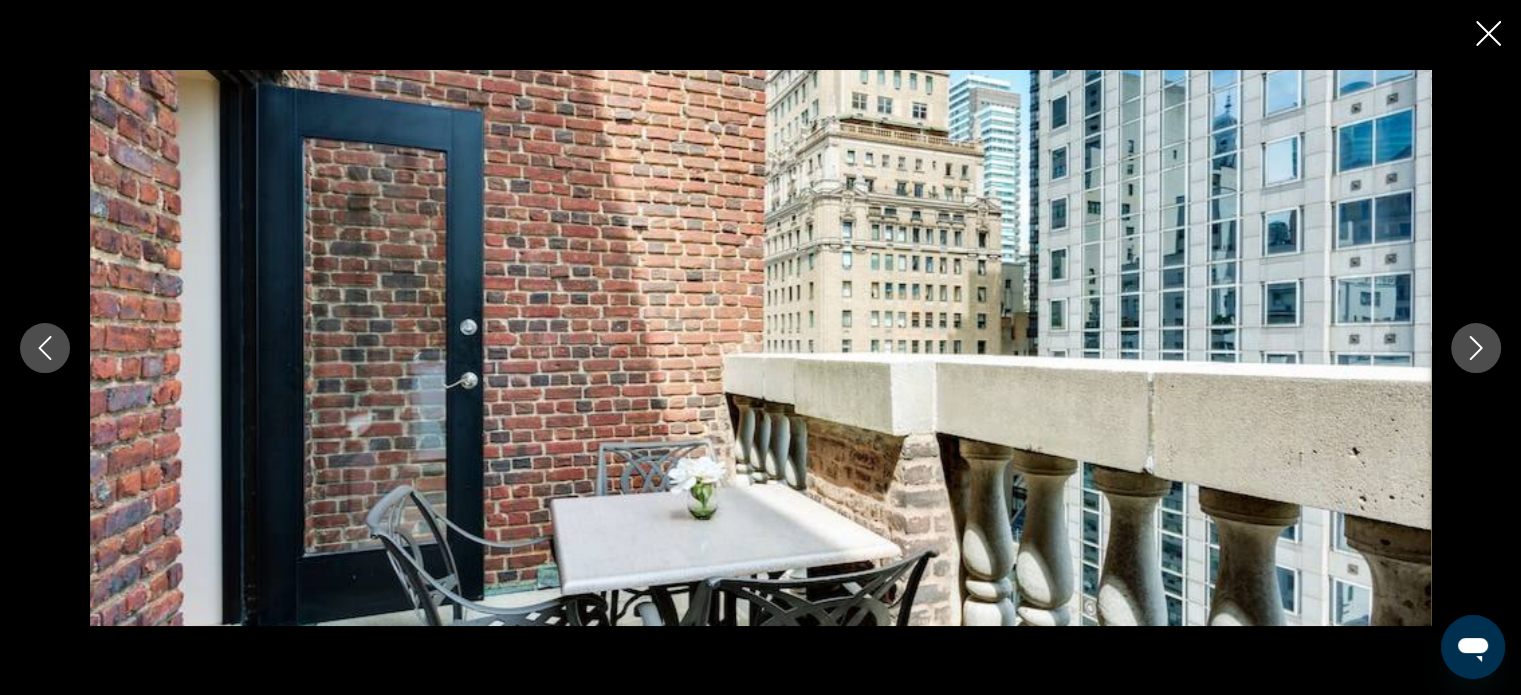 click 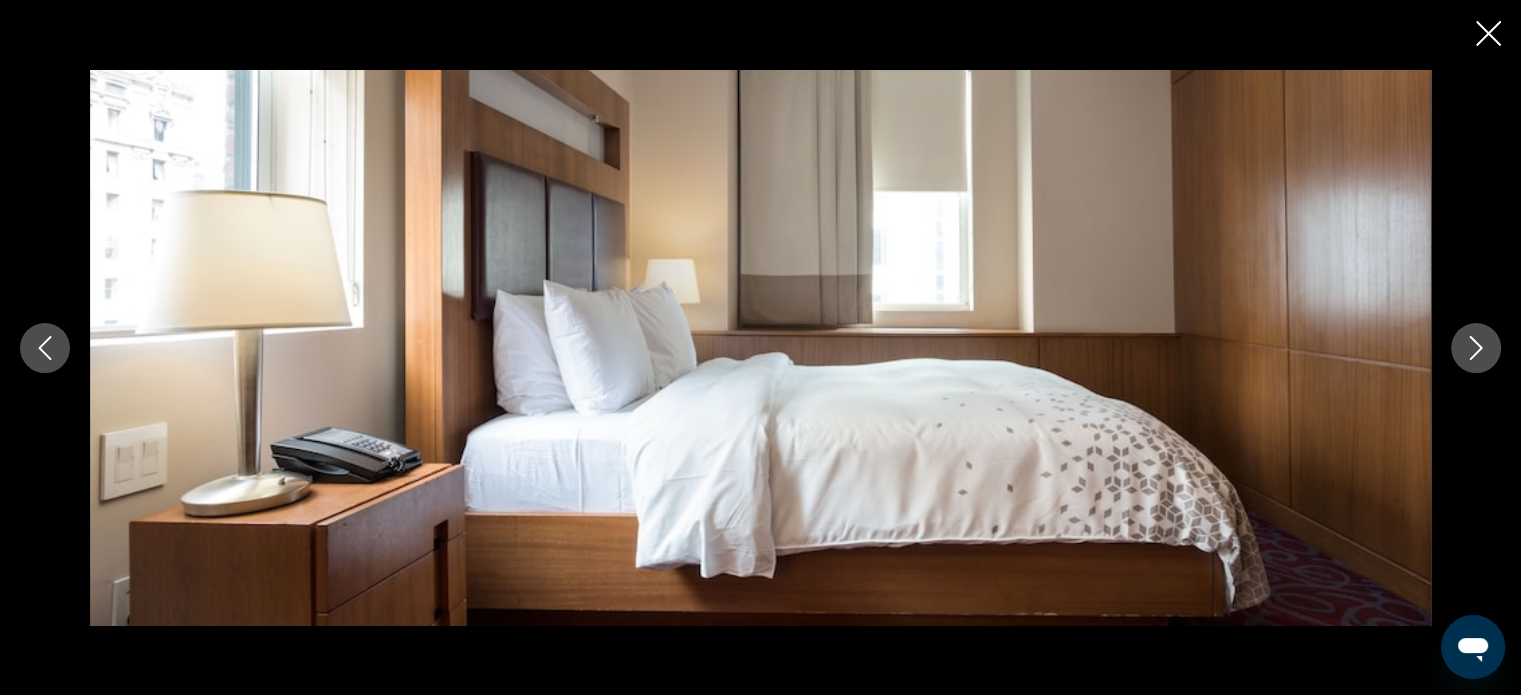 click 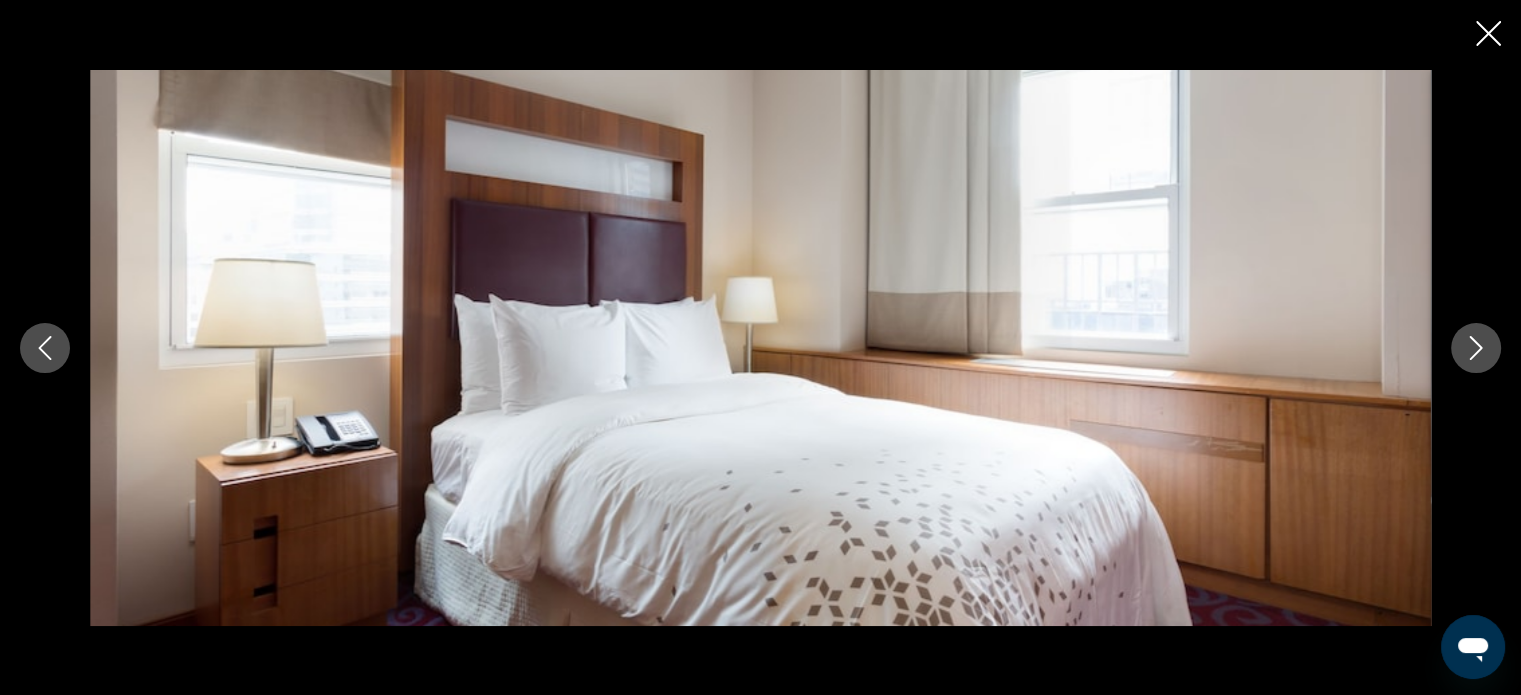 click 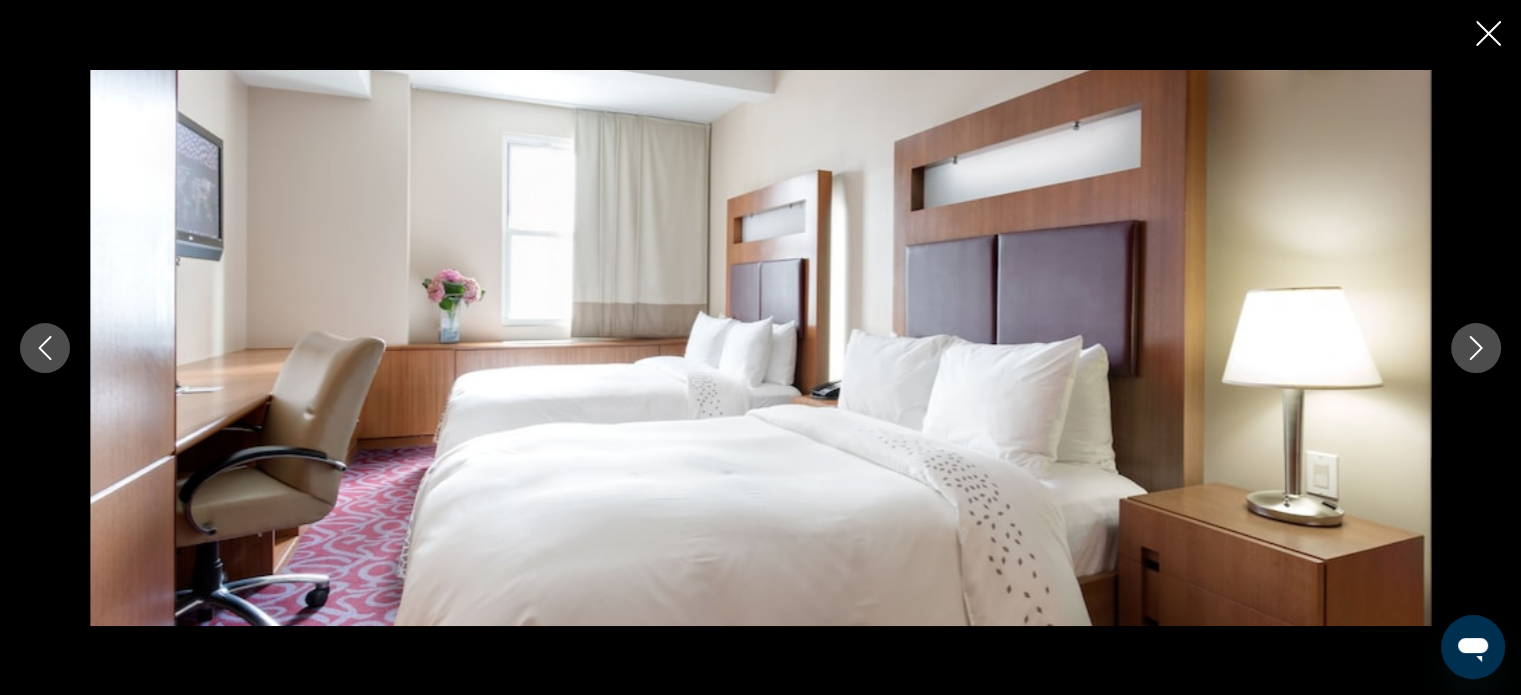 click 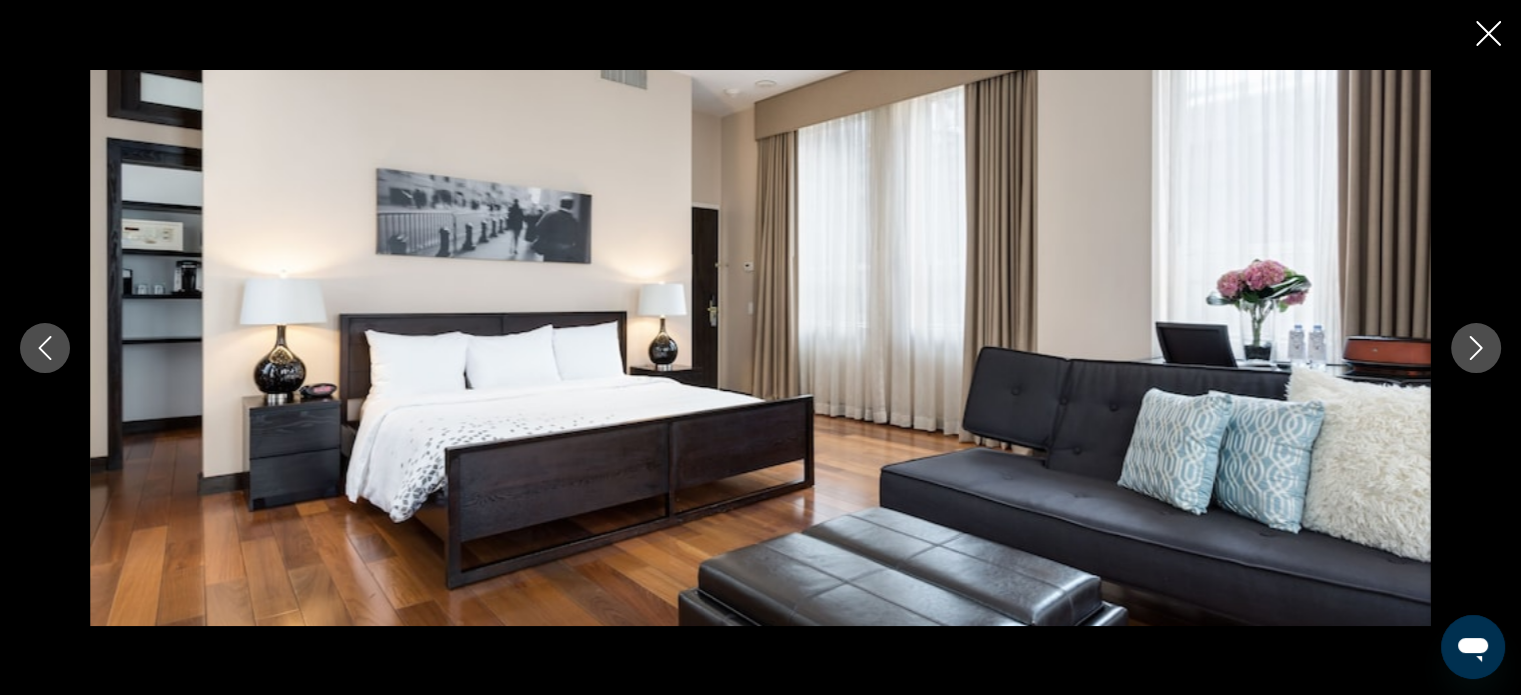 click 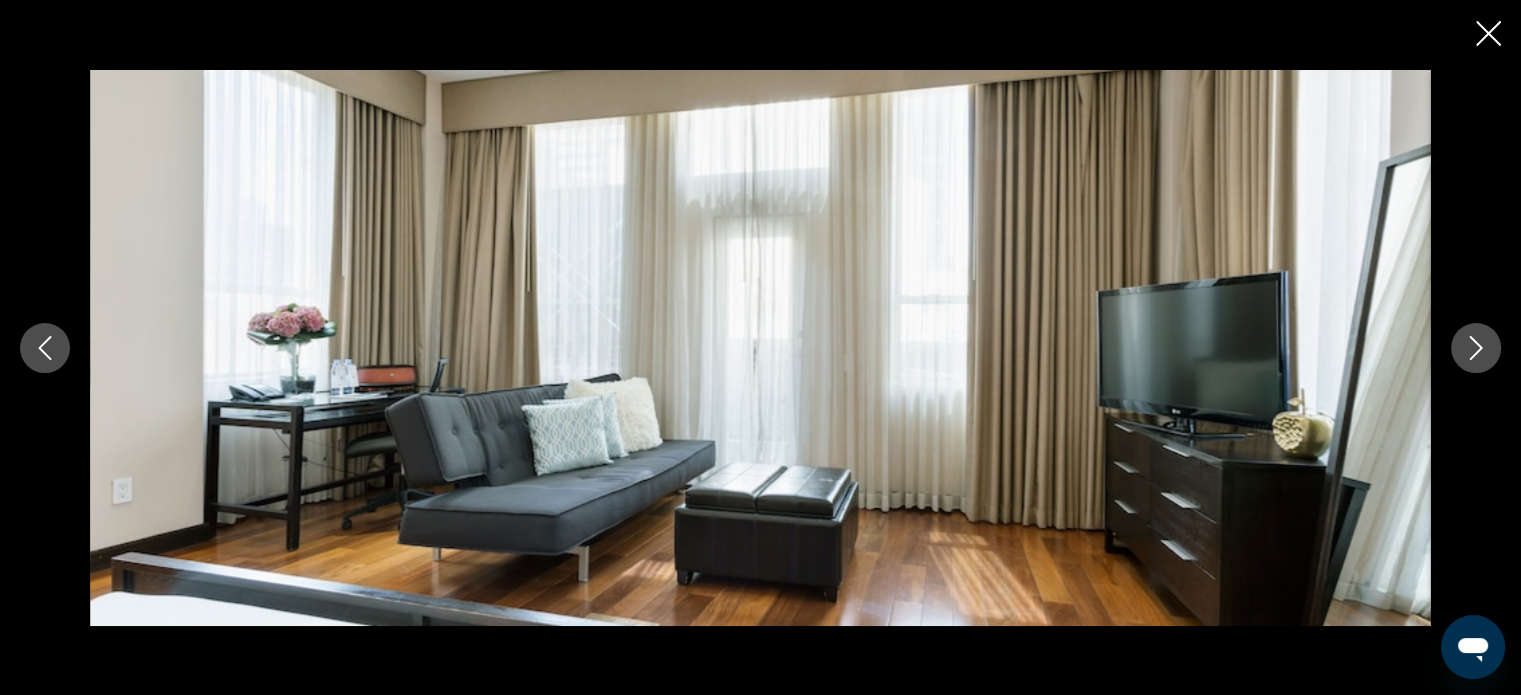 click 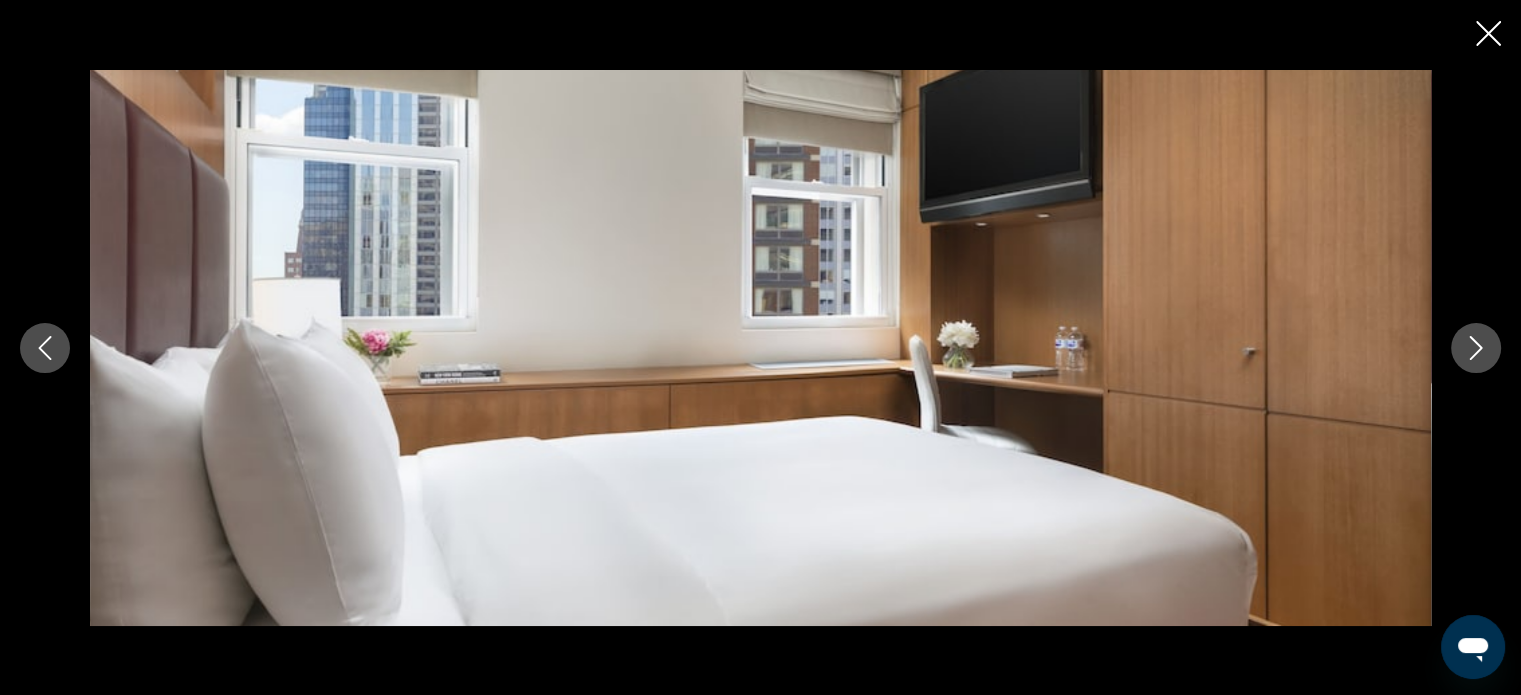 click 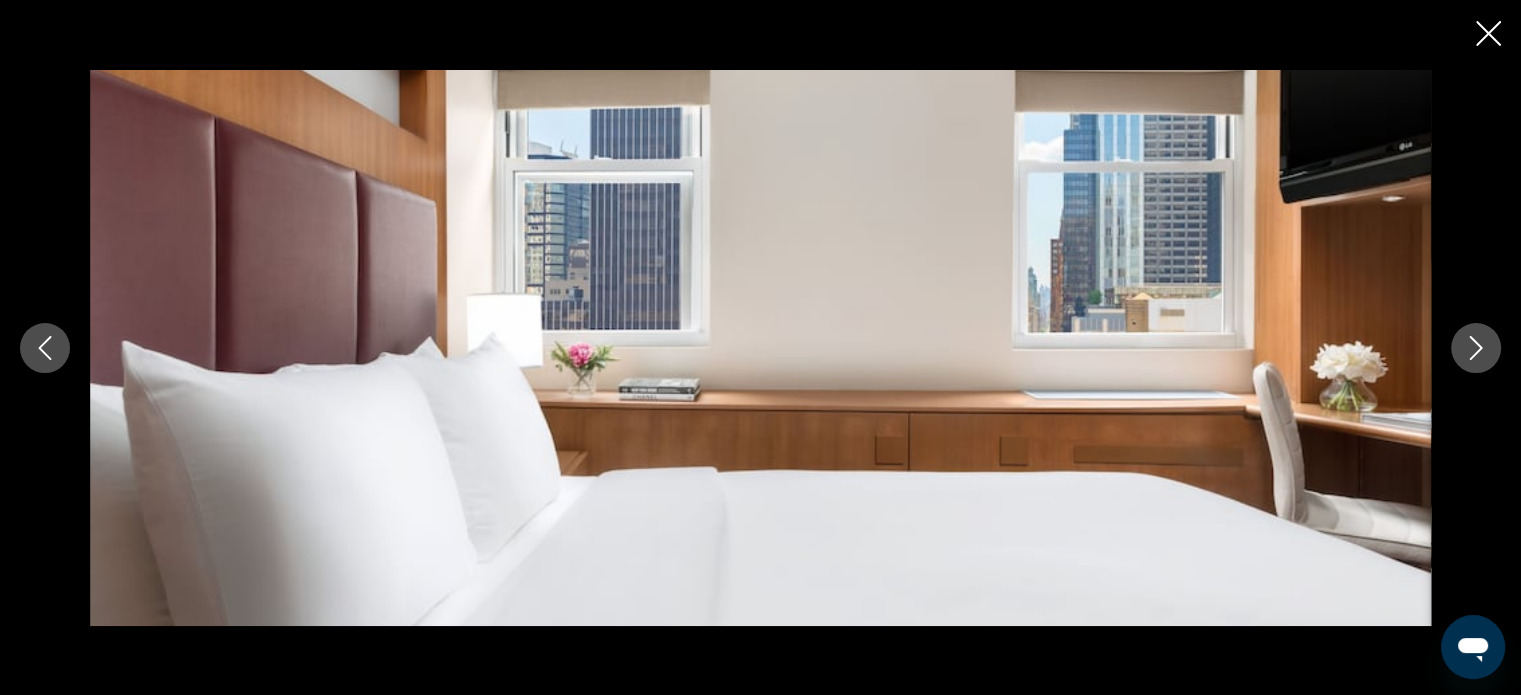 click 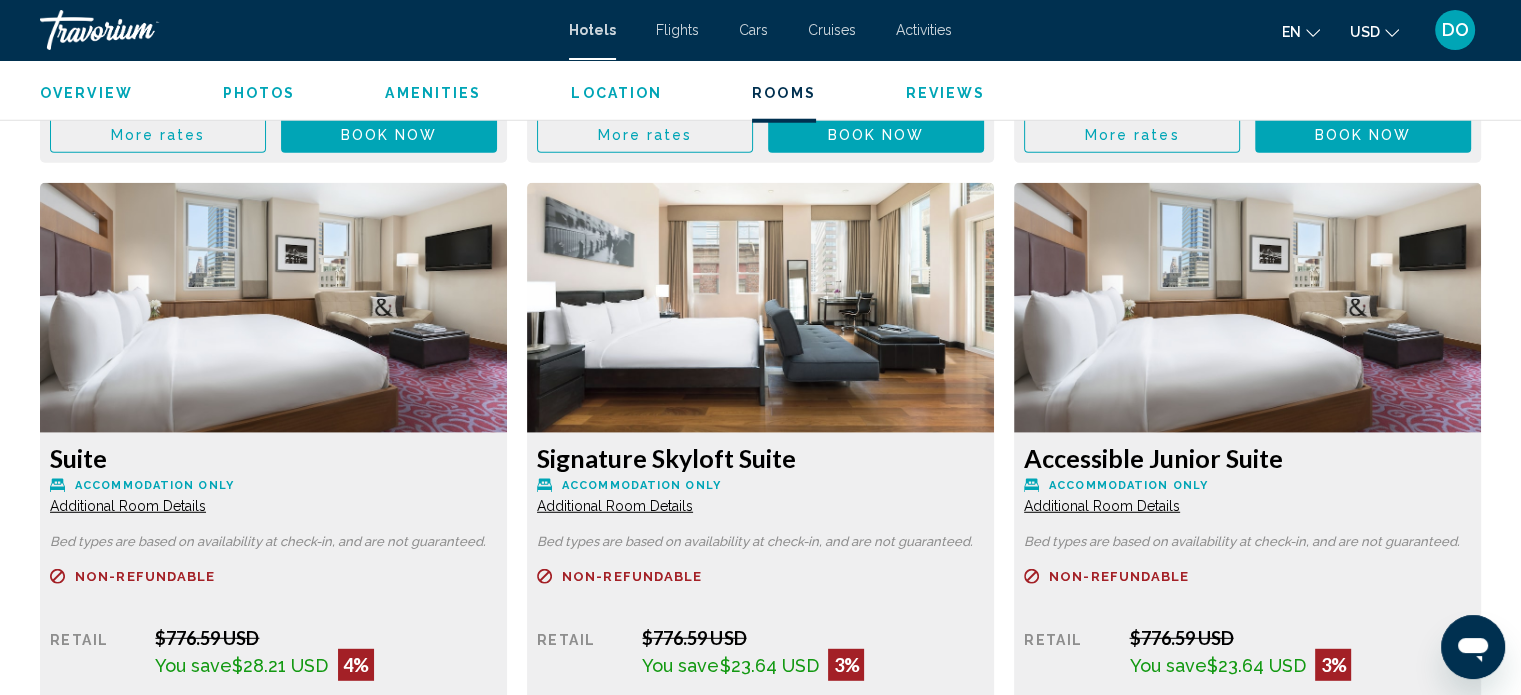 scroll, scrollTop: 5412, scrollLeft: 0, axis: vertical 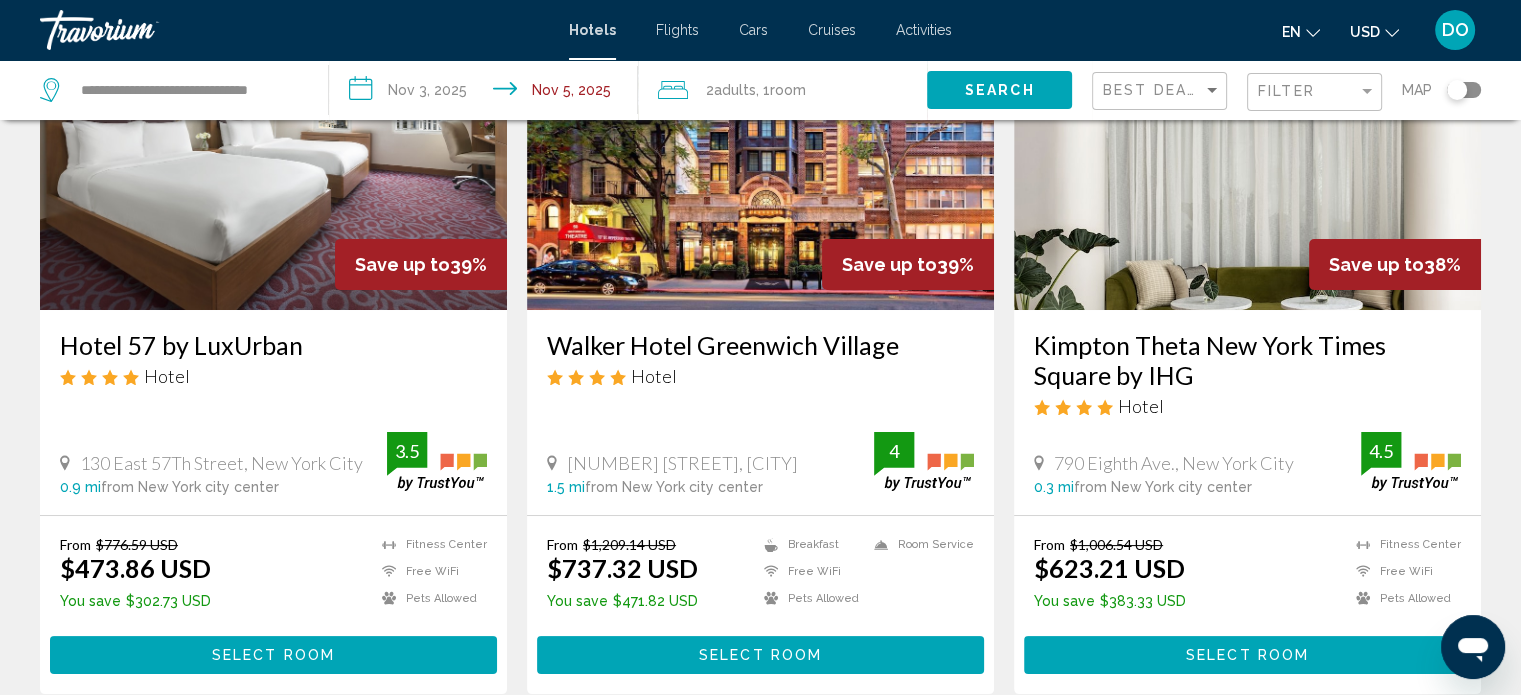 click at bounding box center [760, 150] 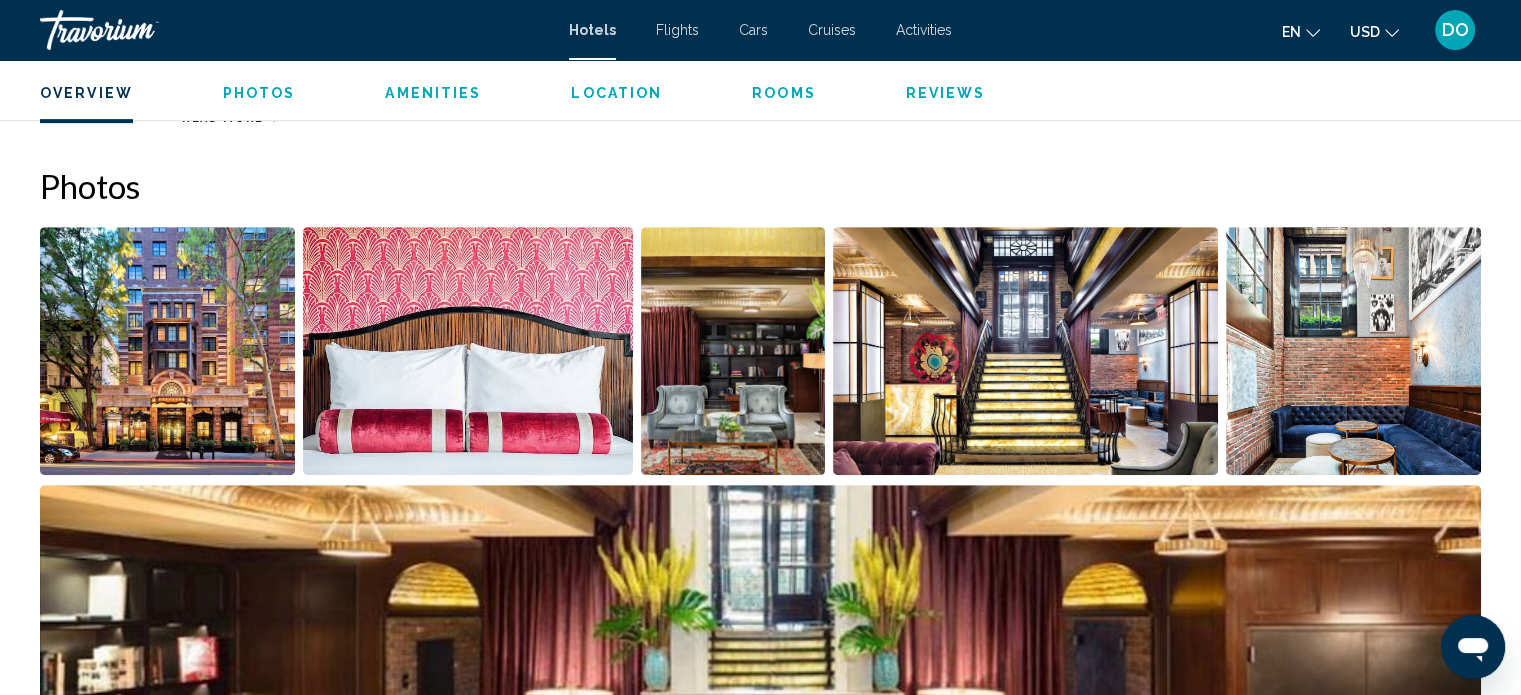scroll, scrollTop: 912, scrollLeft: 0, axis: vertical 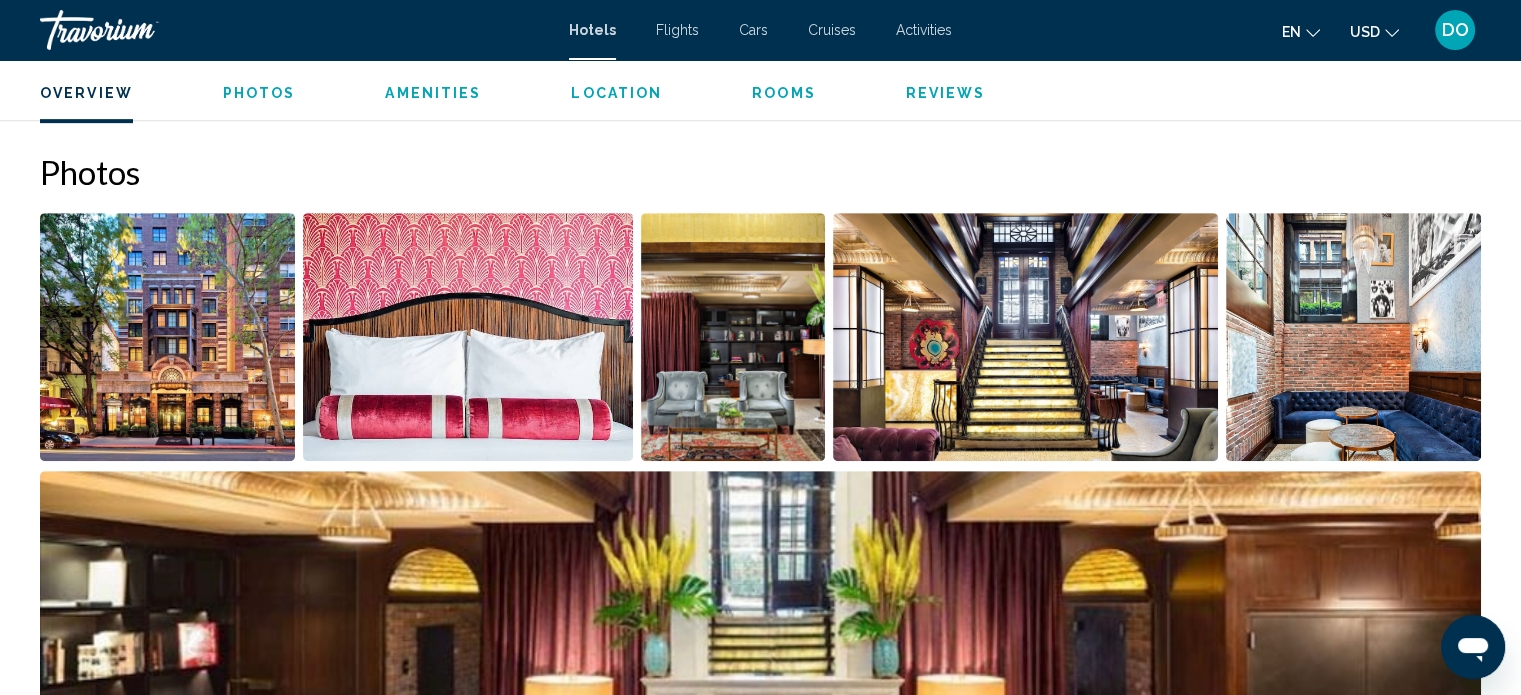 click at bounding box center (167, 337) 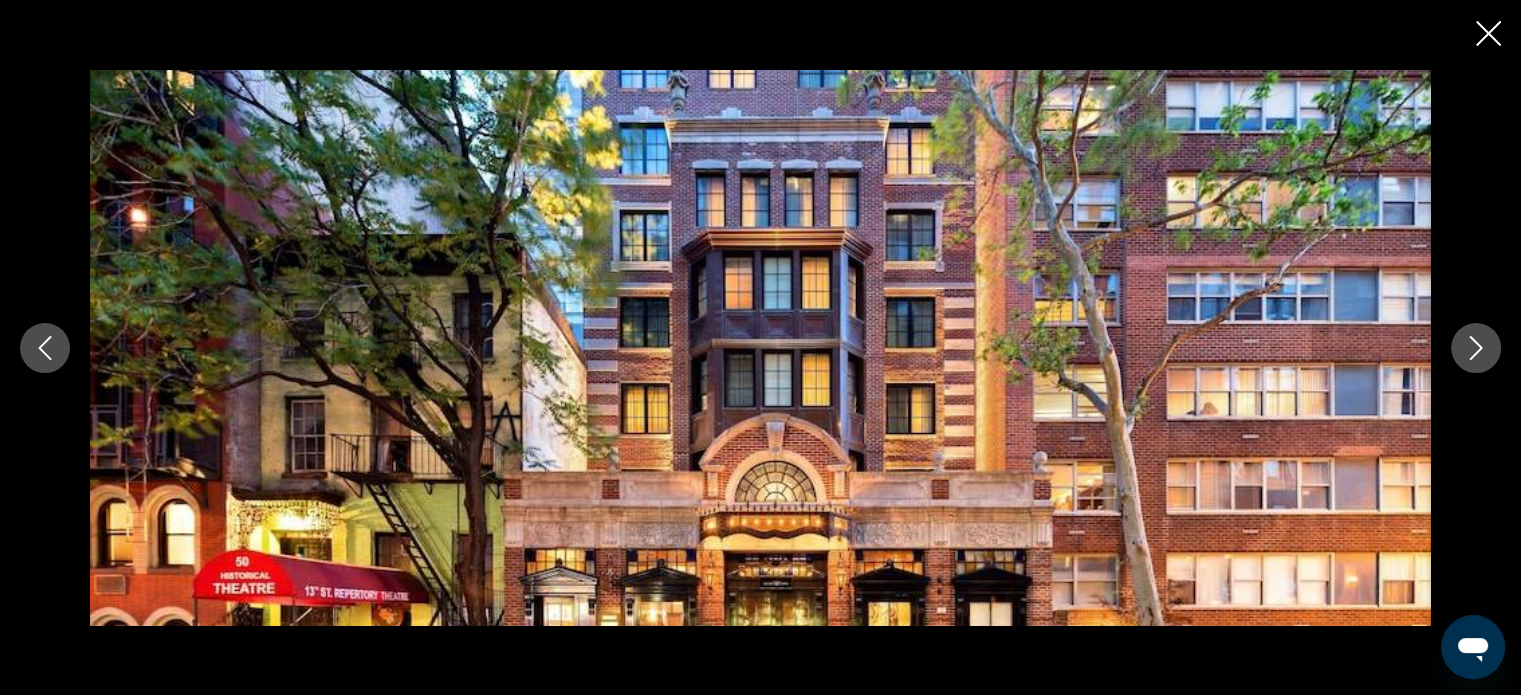 click 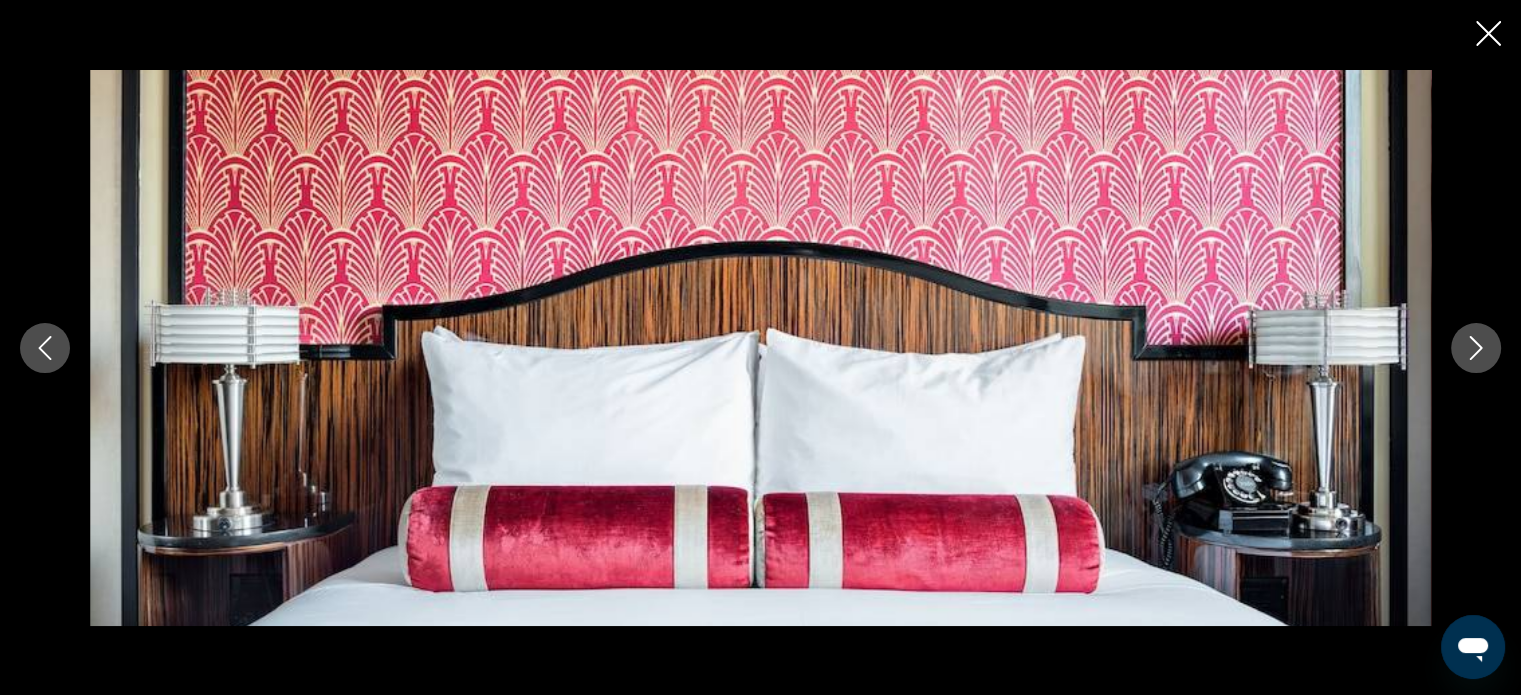 click 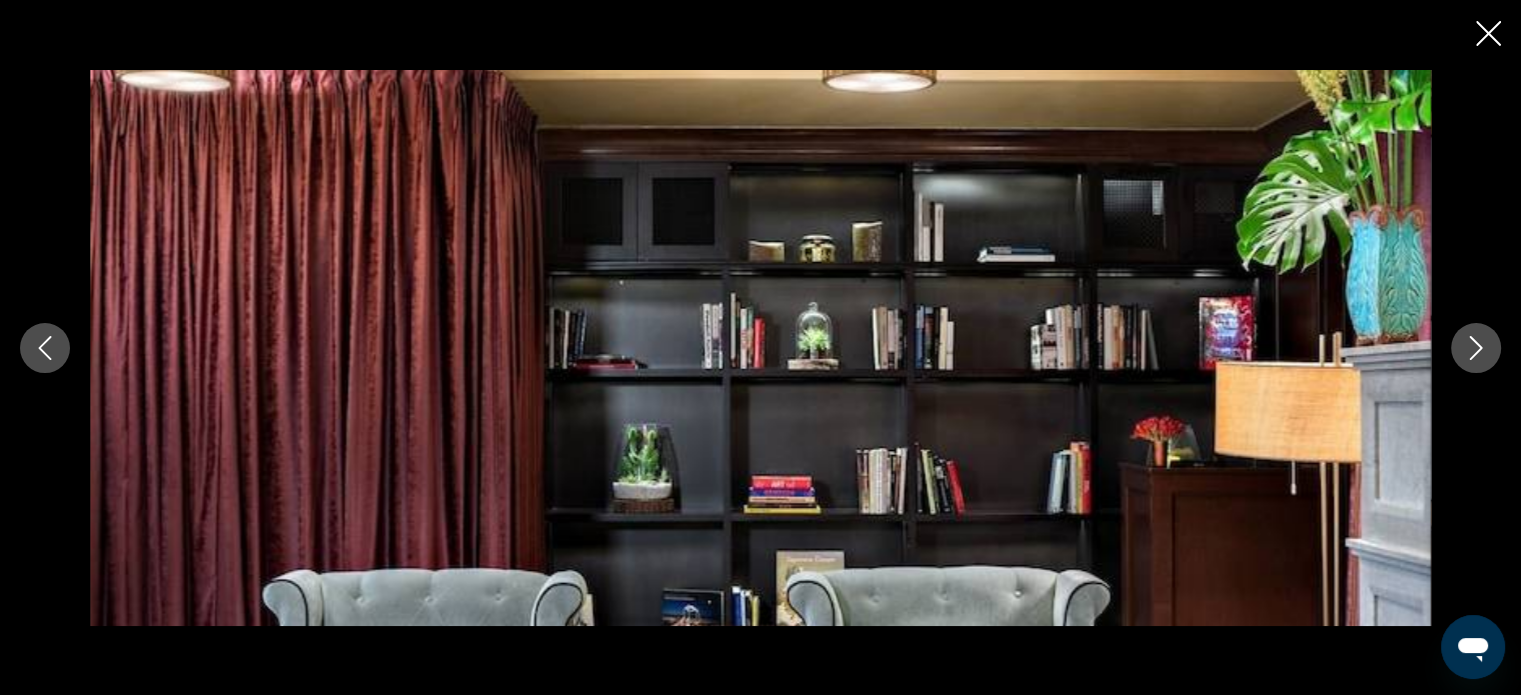 click 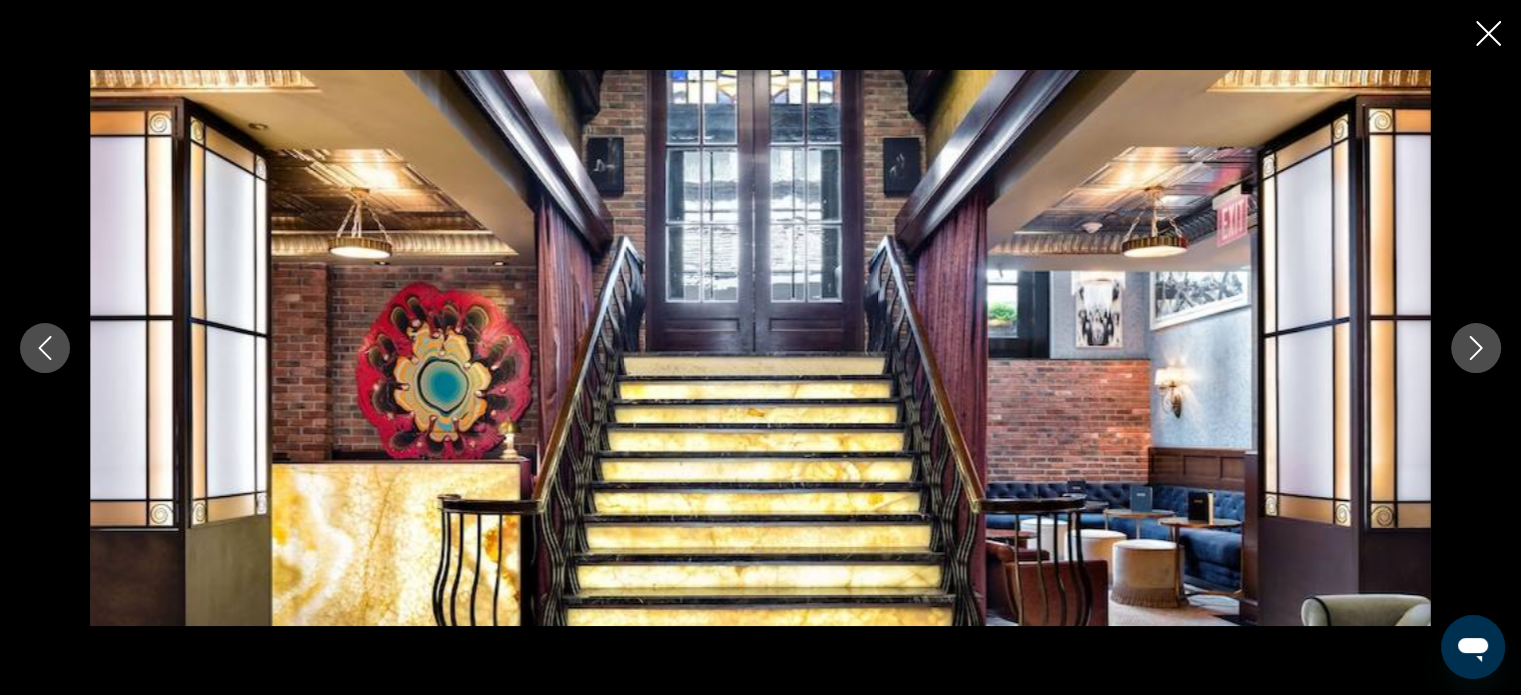 click 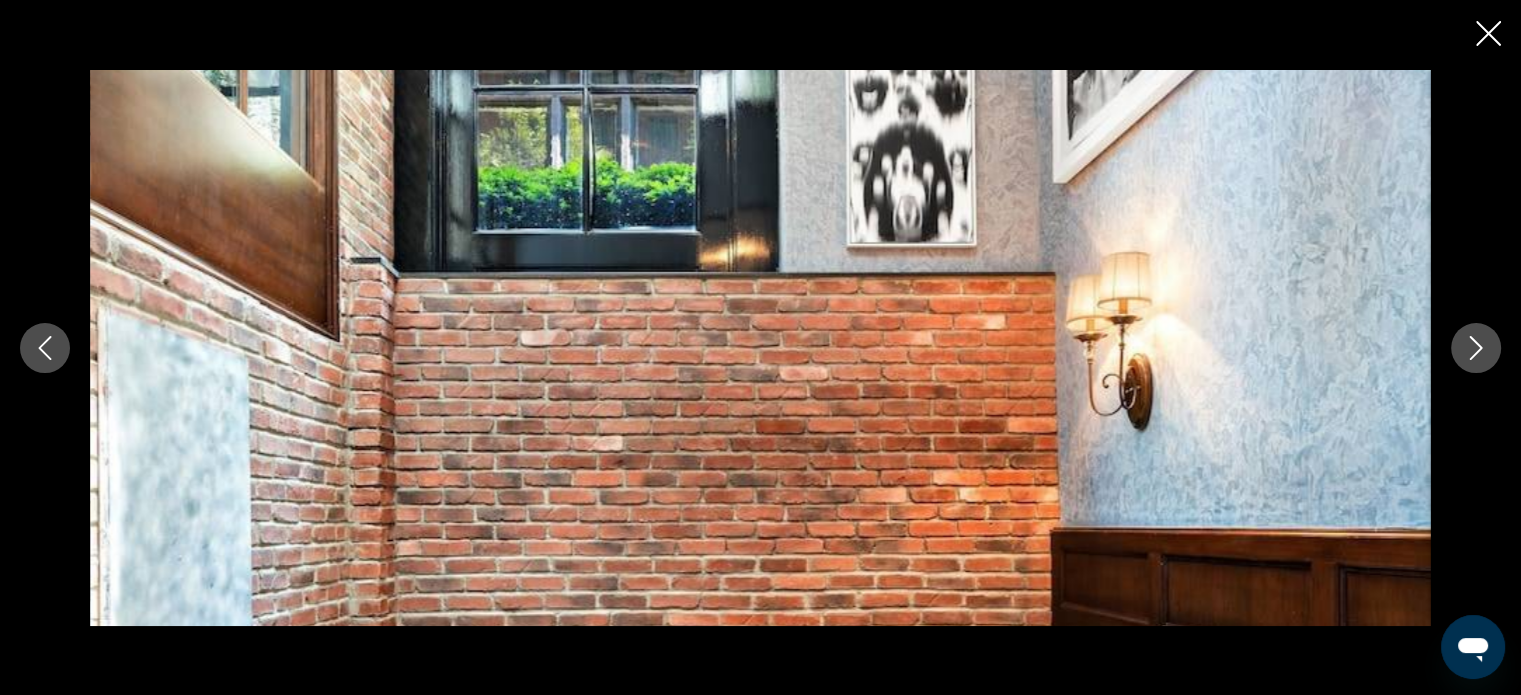 click 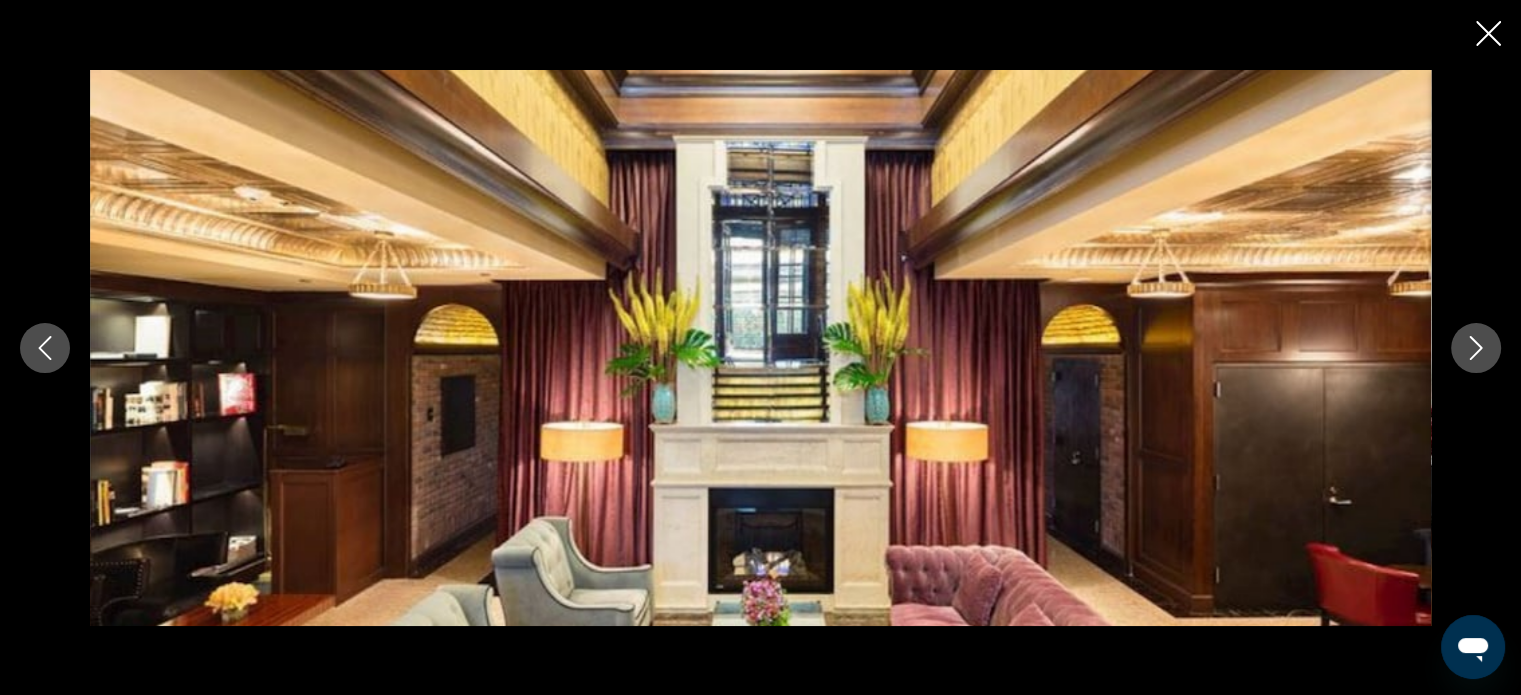click 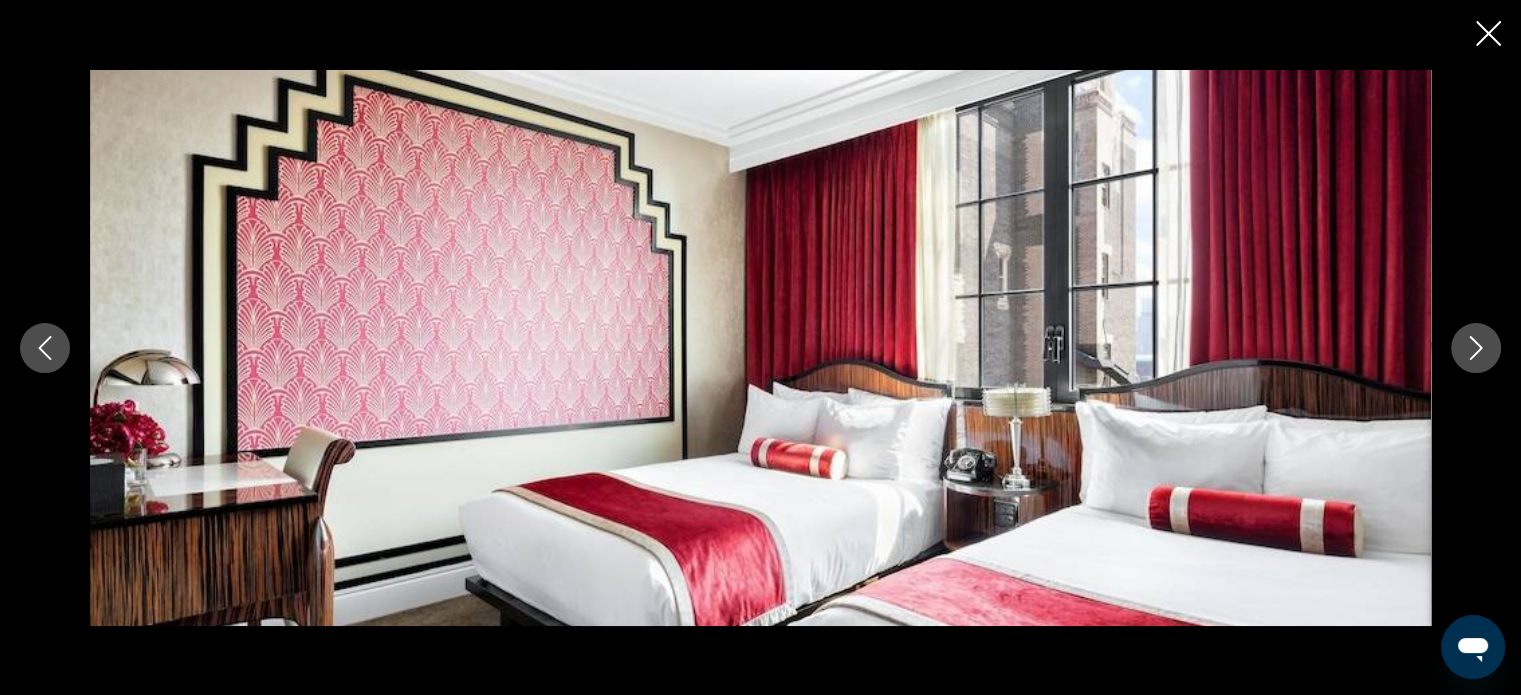 click 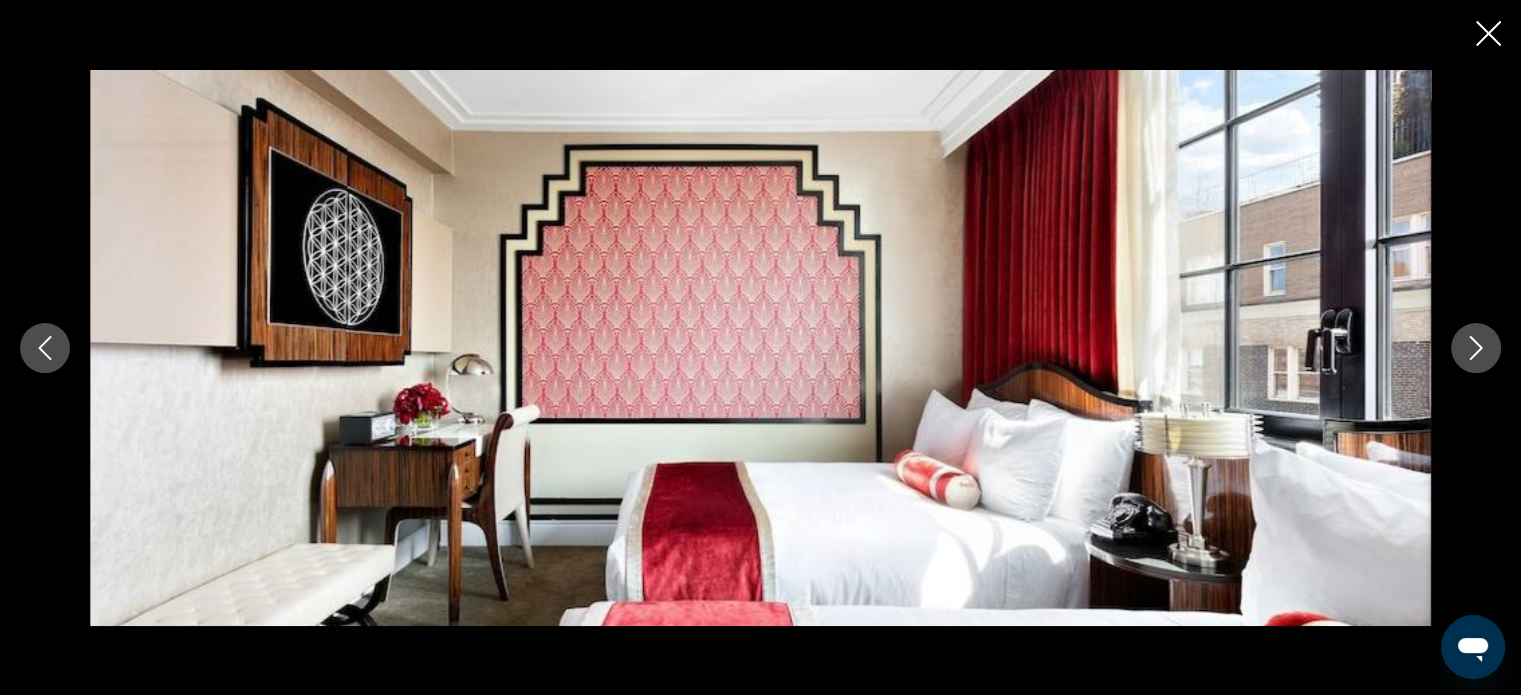 click 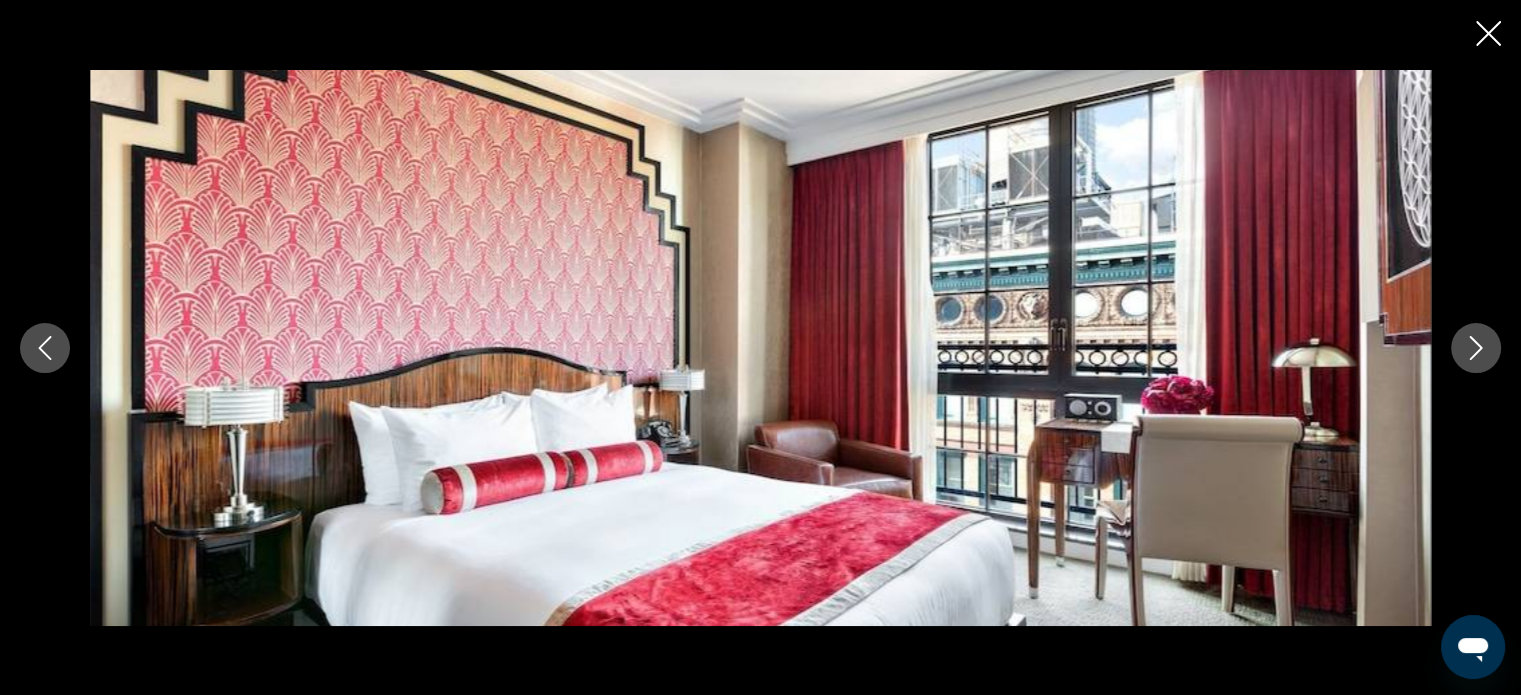 click 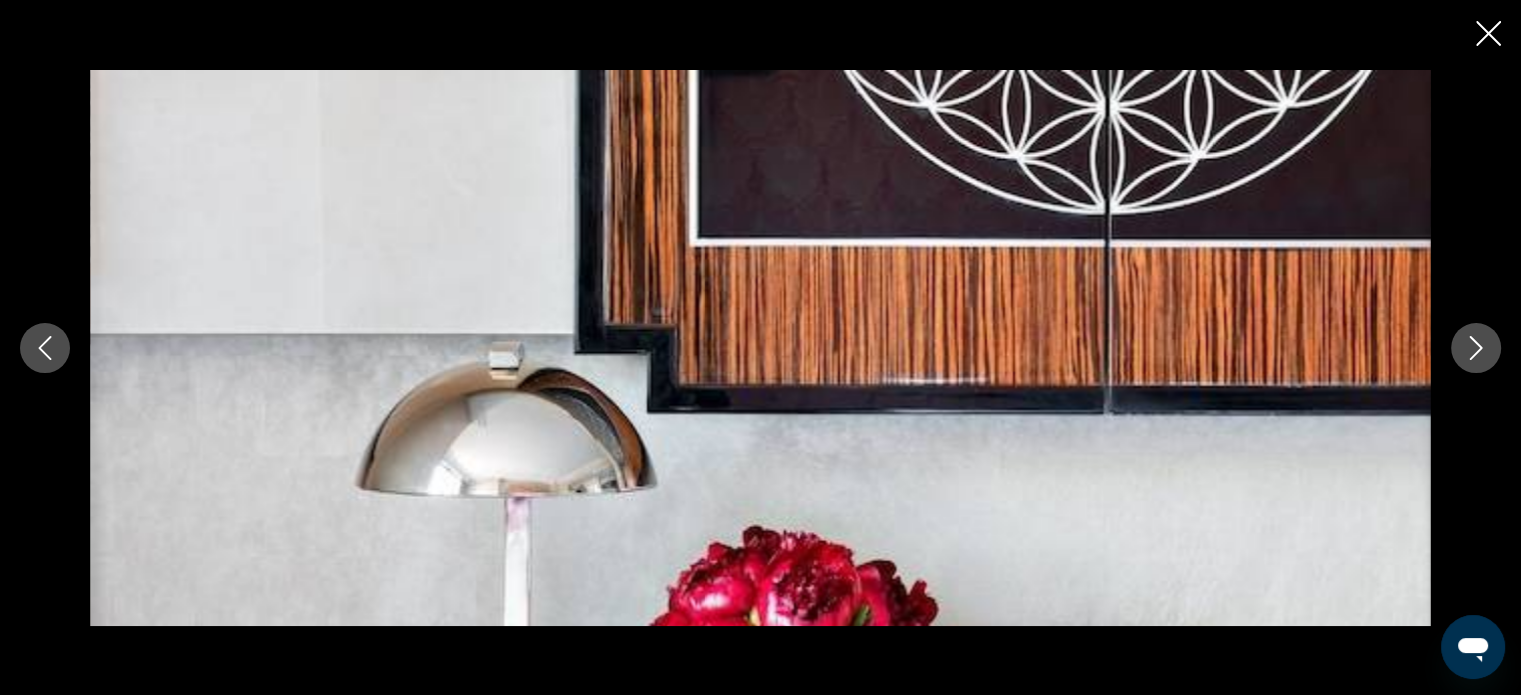 click 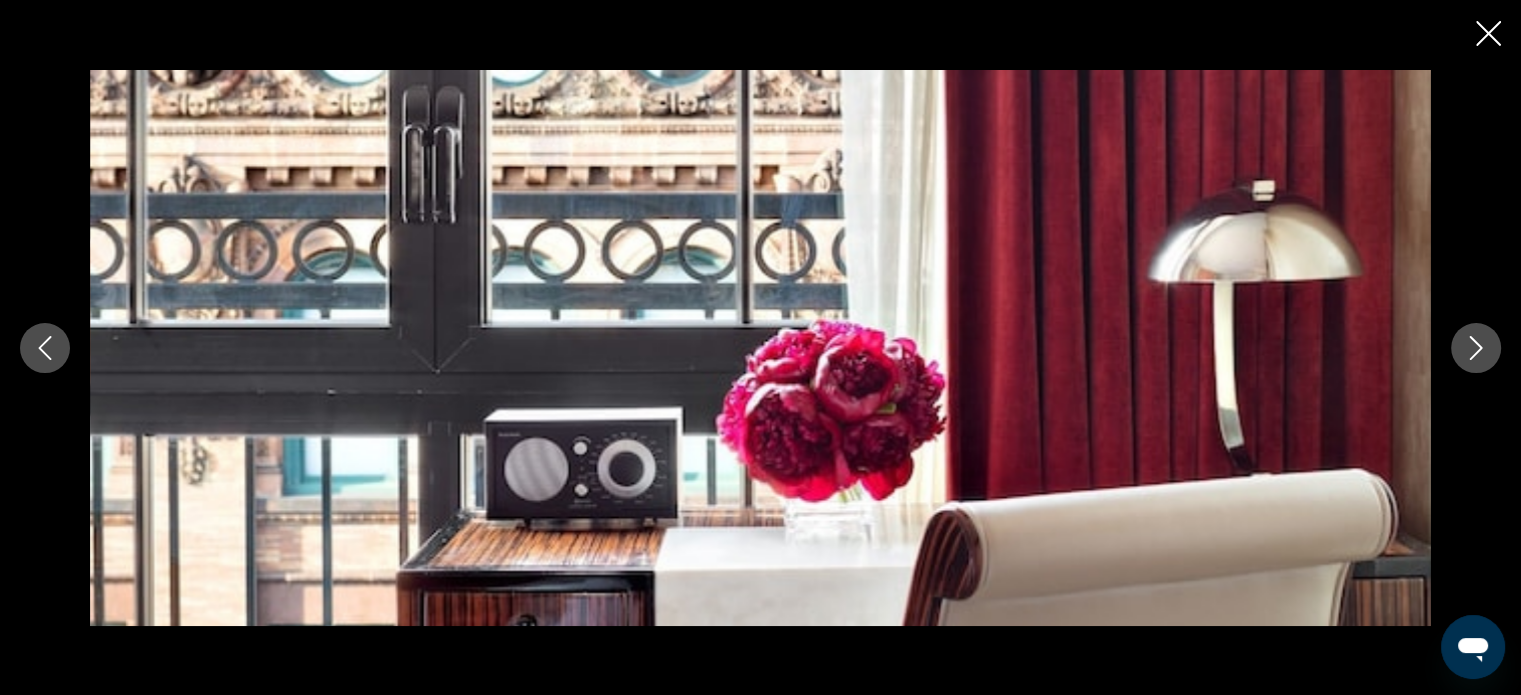 click 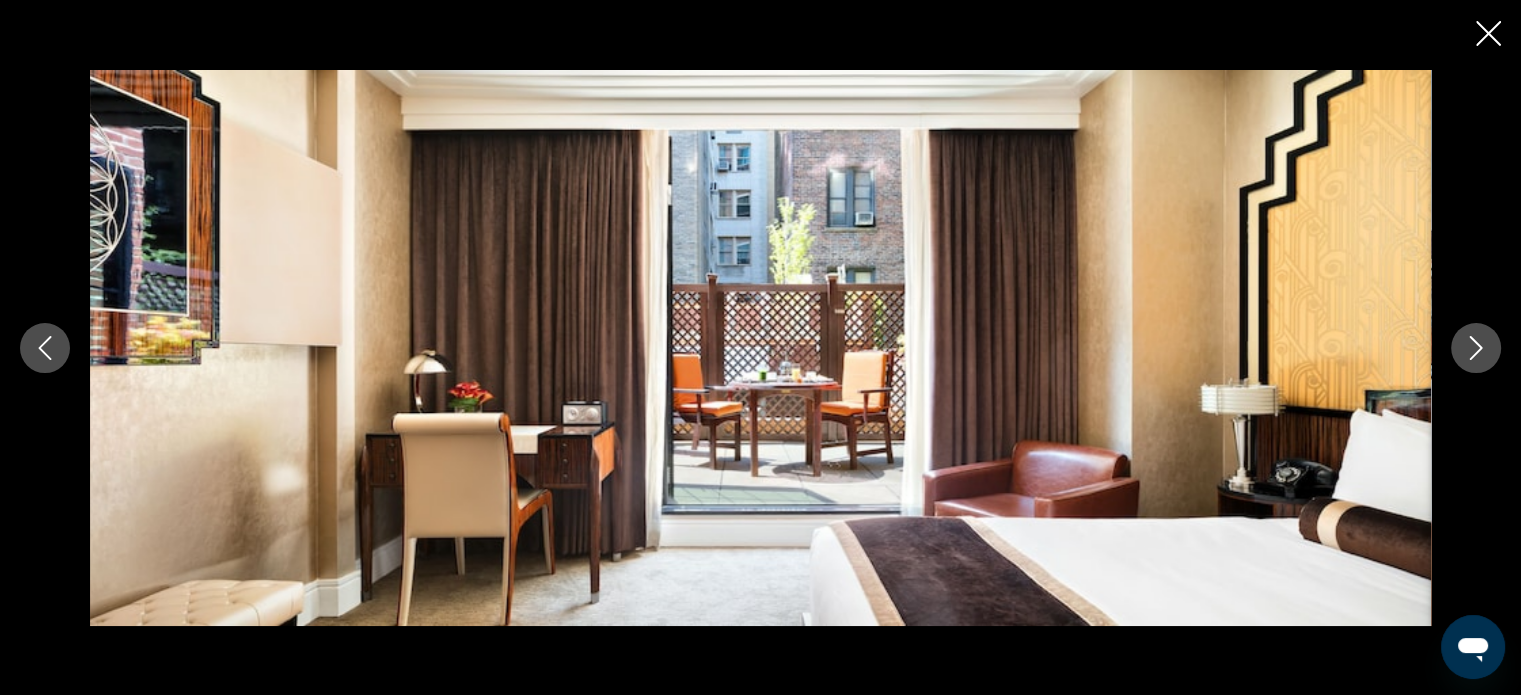 click 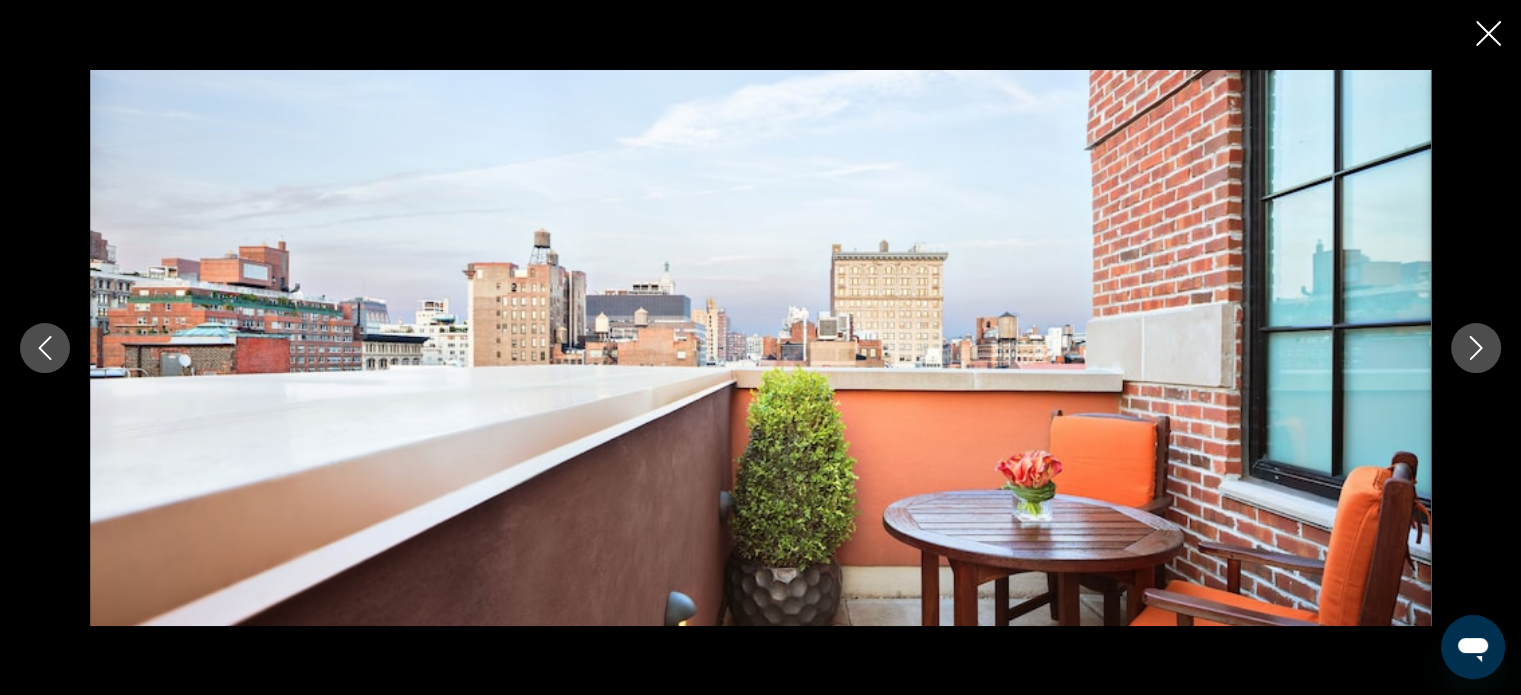 click 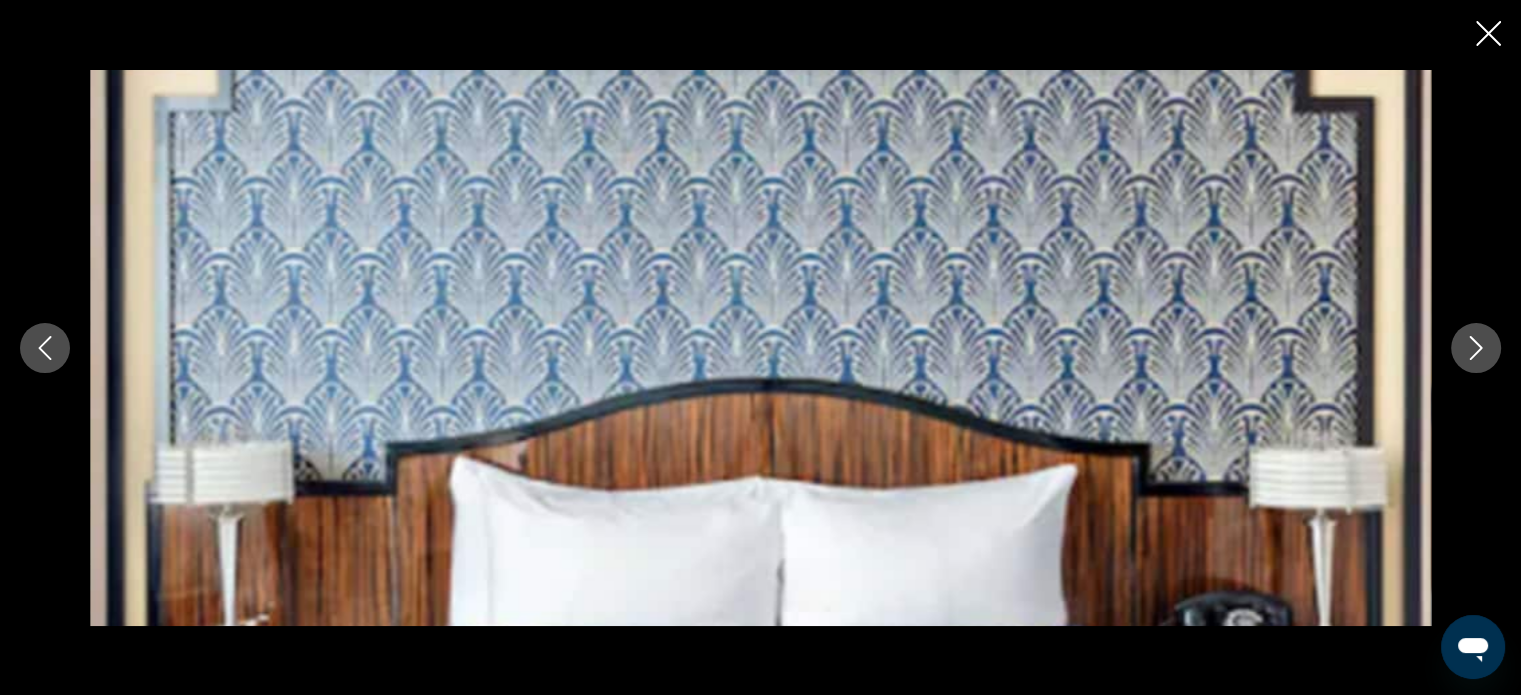 click 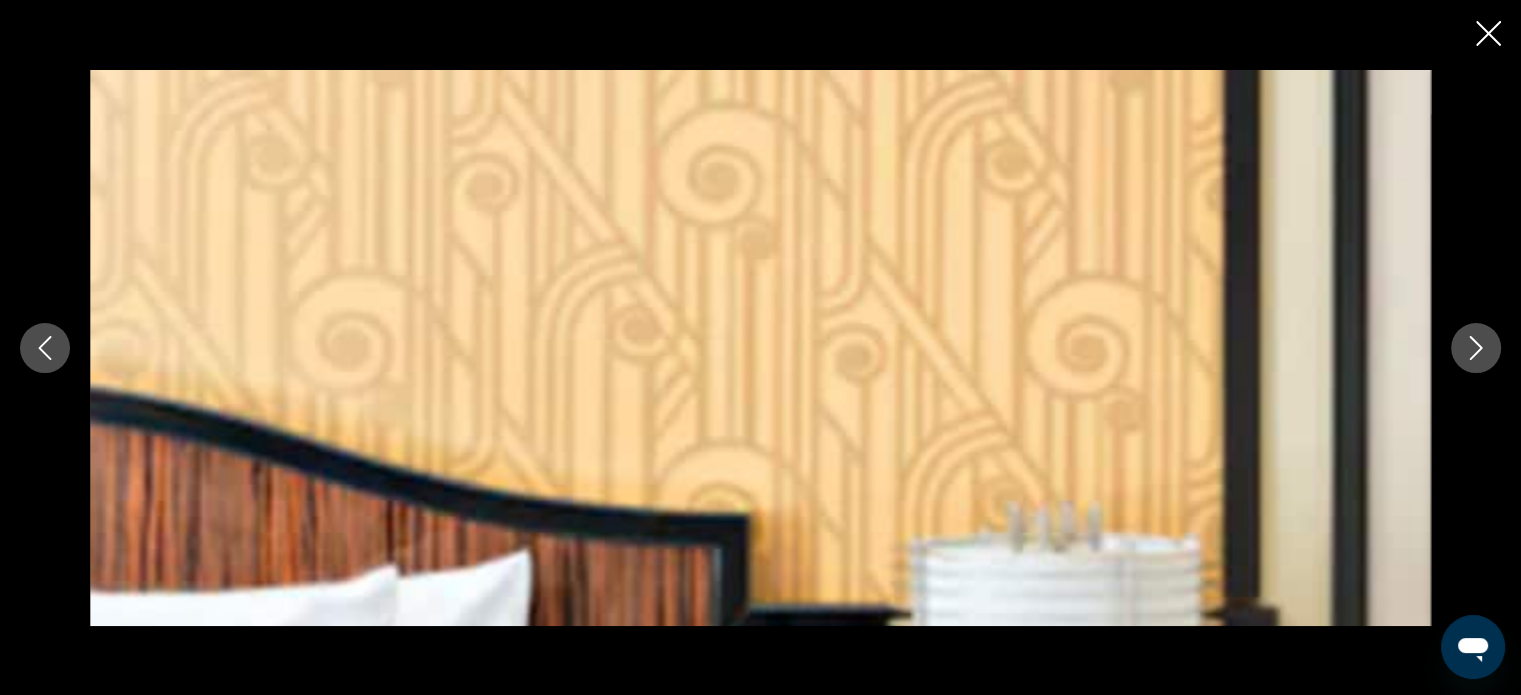 click 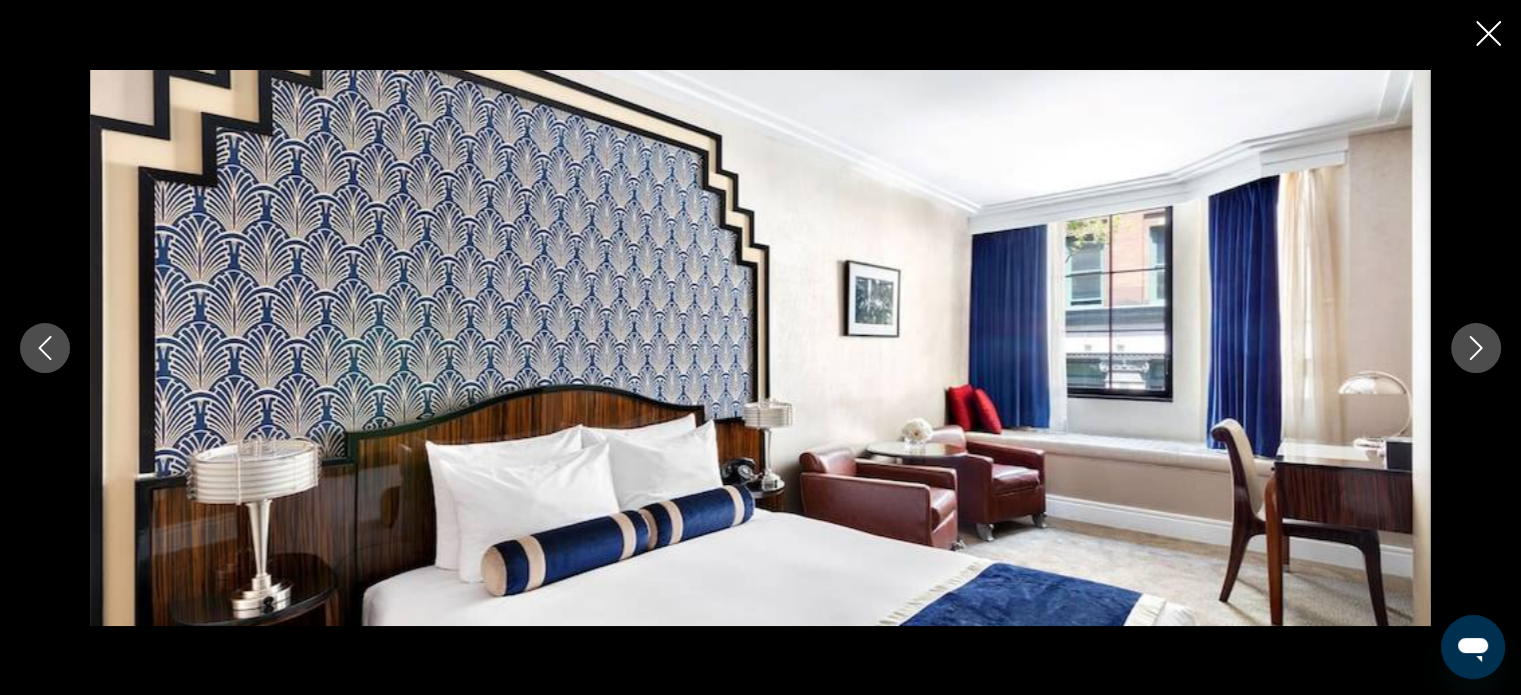 click 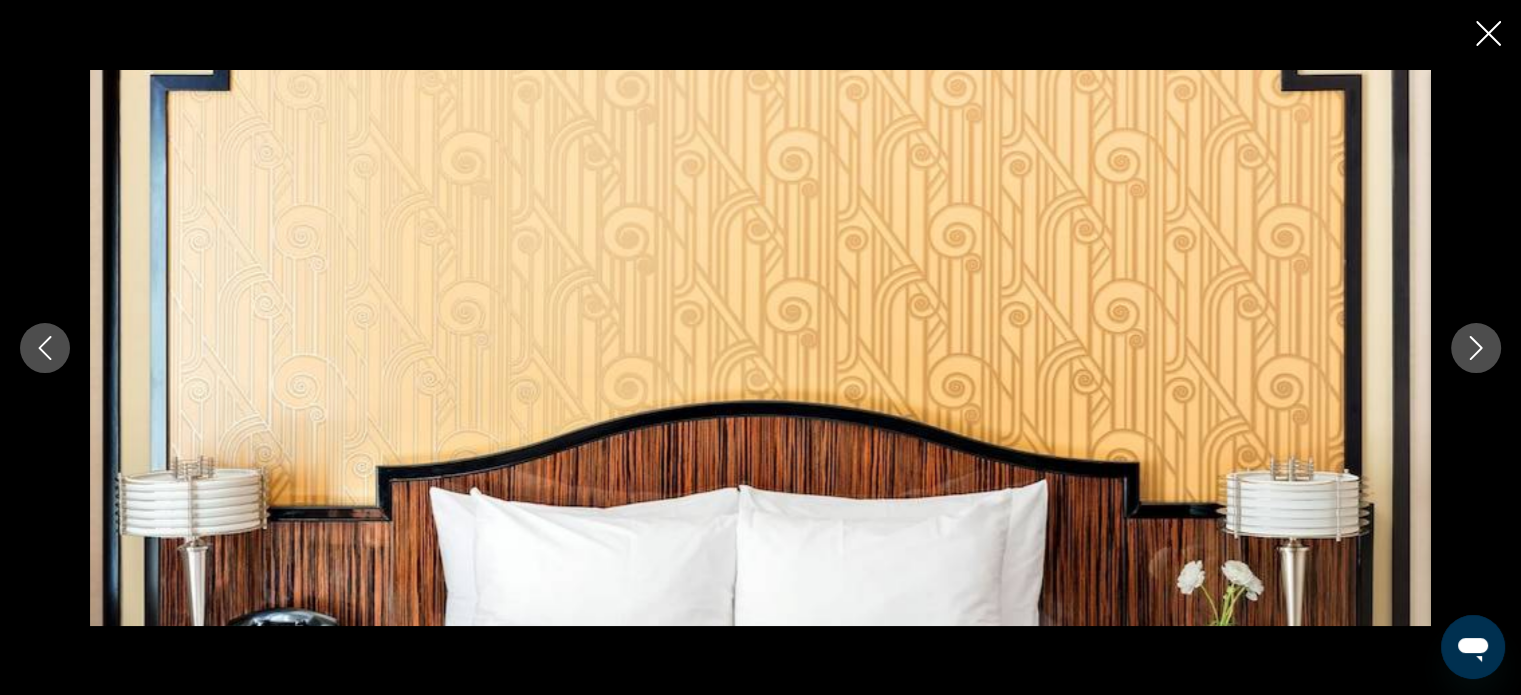 click 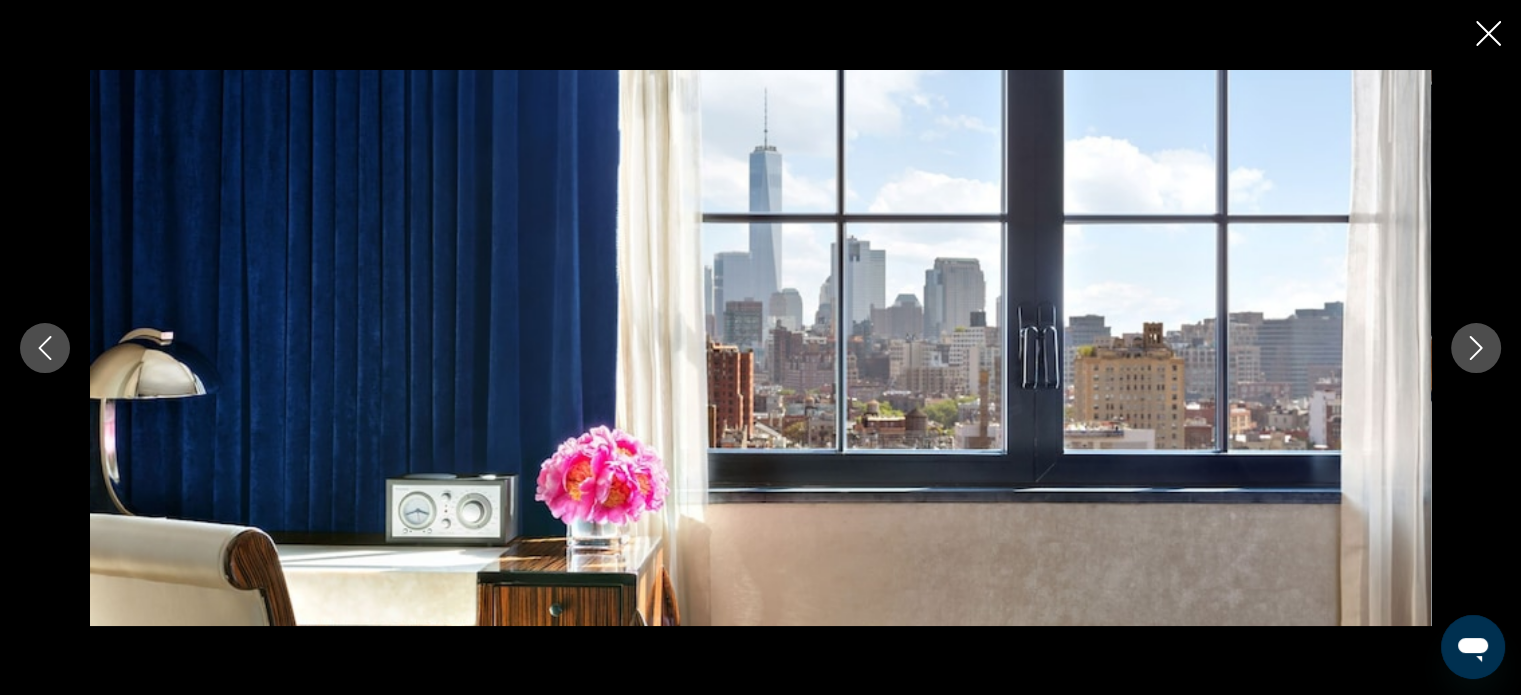 click 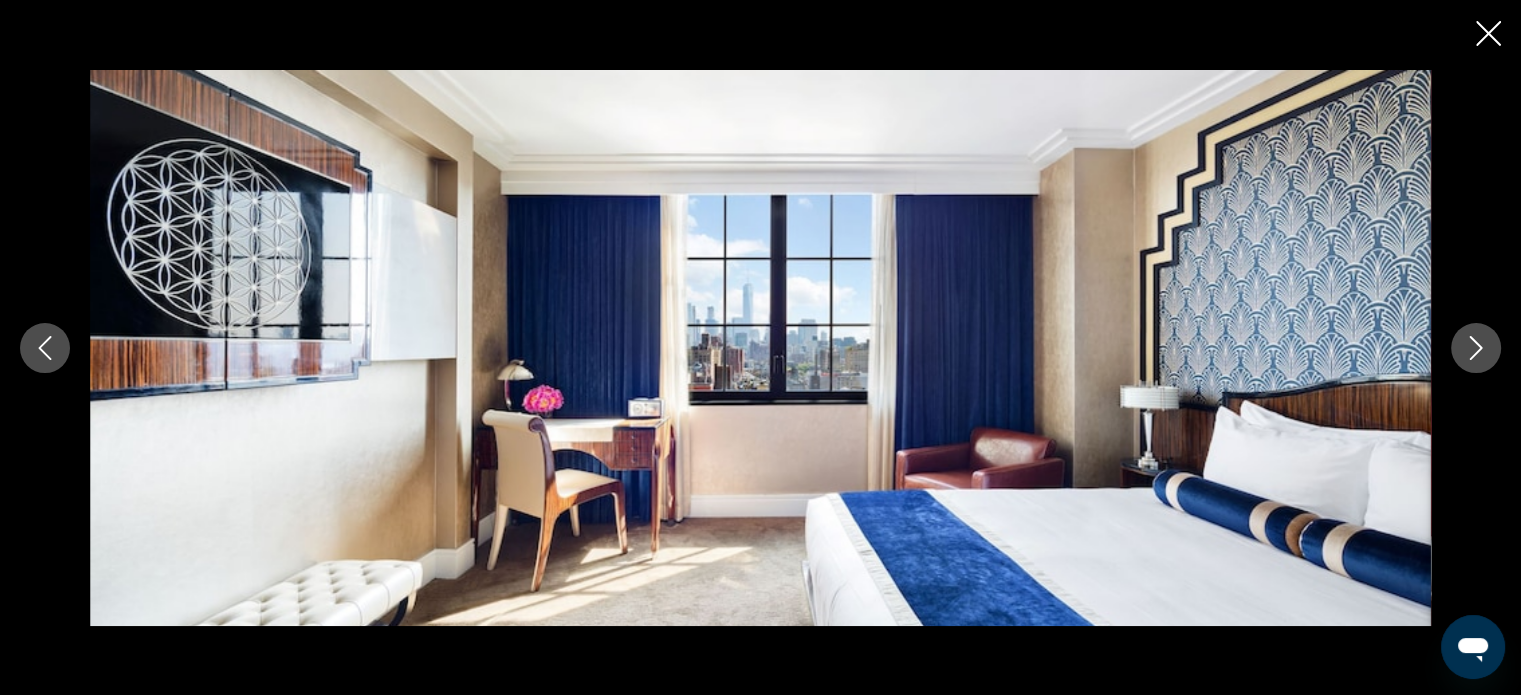 click 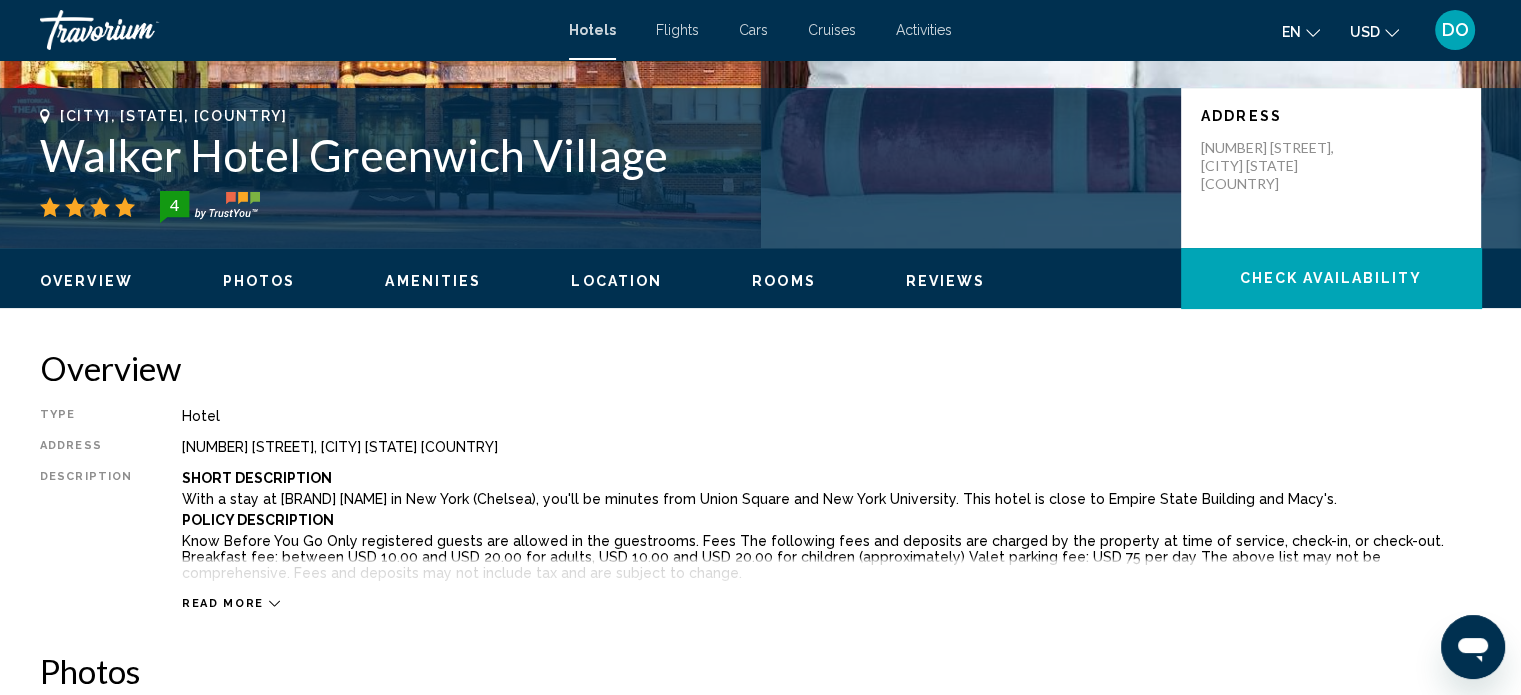 scroll, scrollTop: 512, scrollLeft: 0, axis: vertical 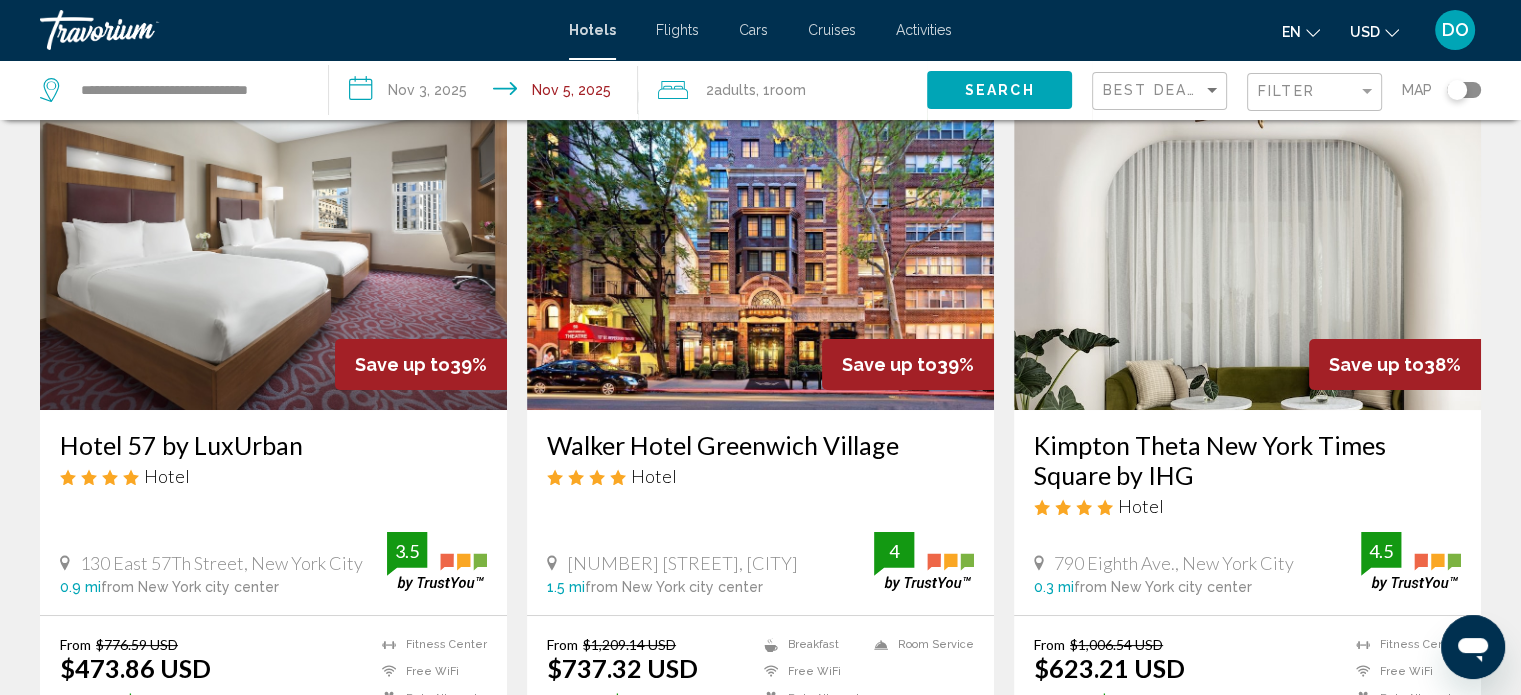 click at bounding box center (1247, 250) 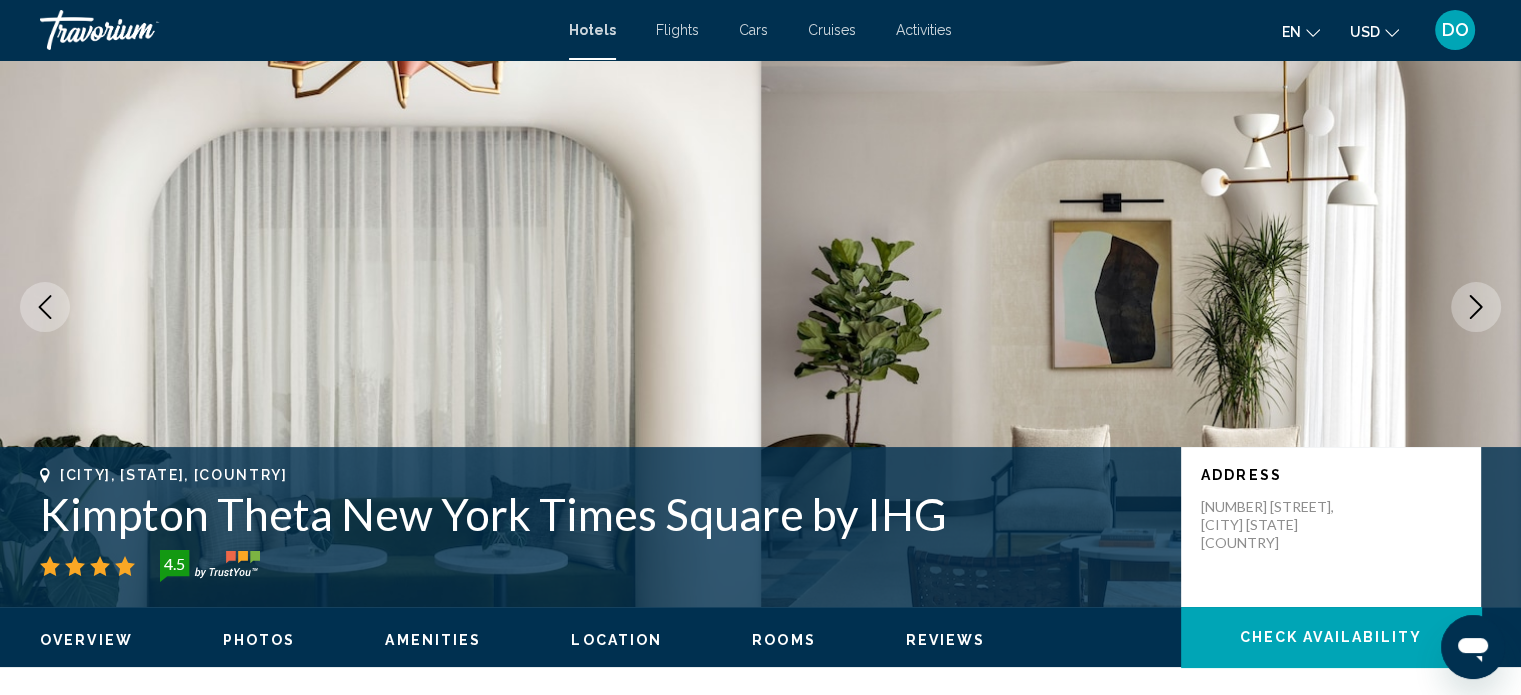 scroll, scrollTop: 0, scrollLeft: 0, axis: both 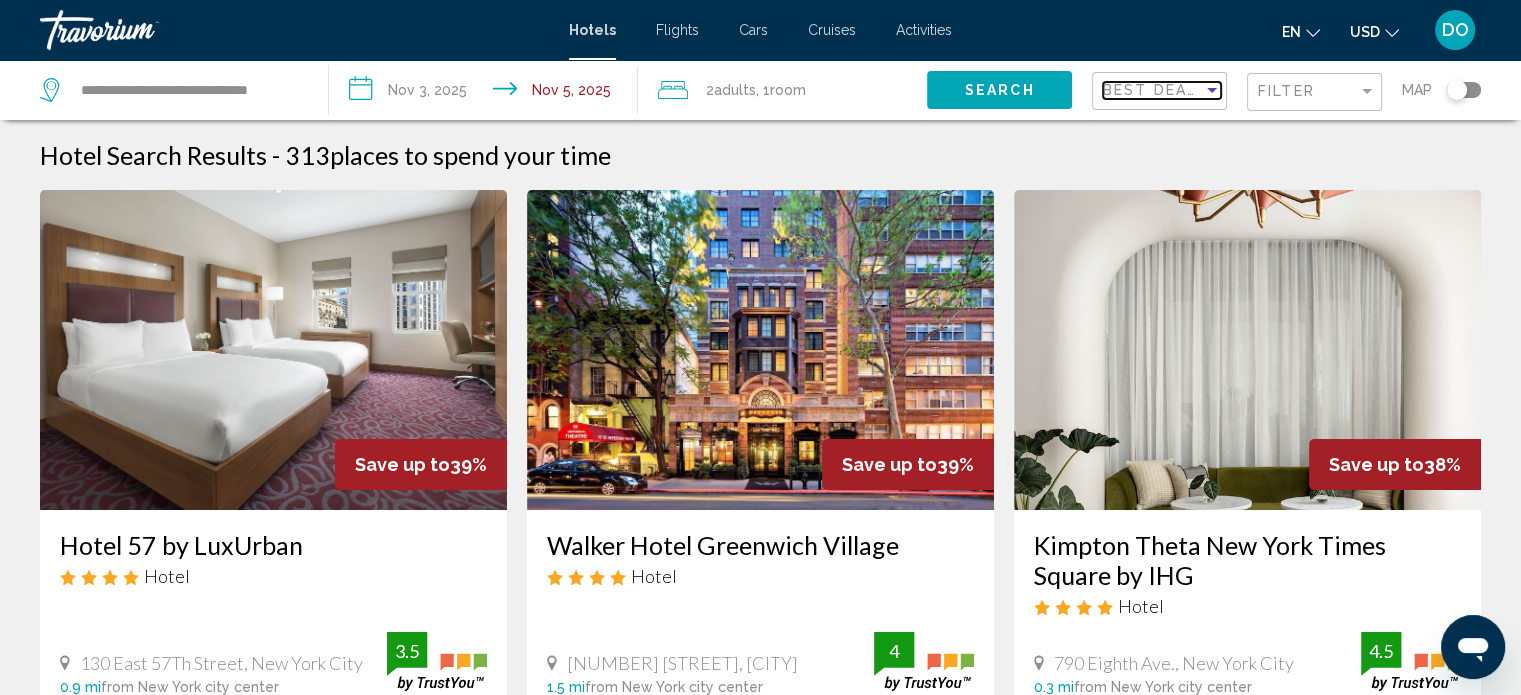 click at bounding box center (1212, 90) 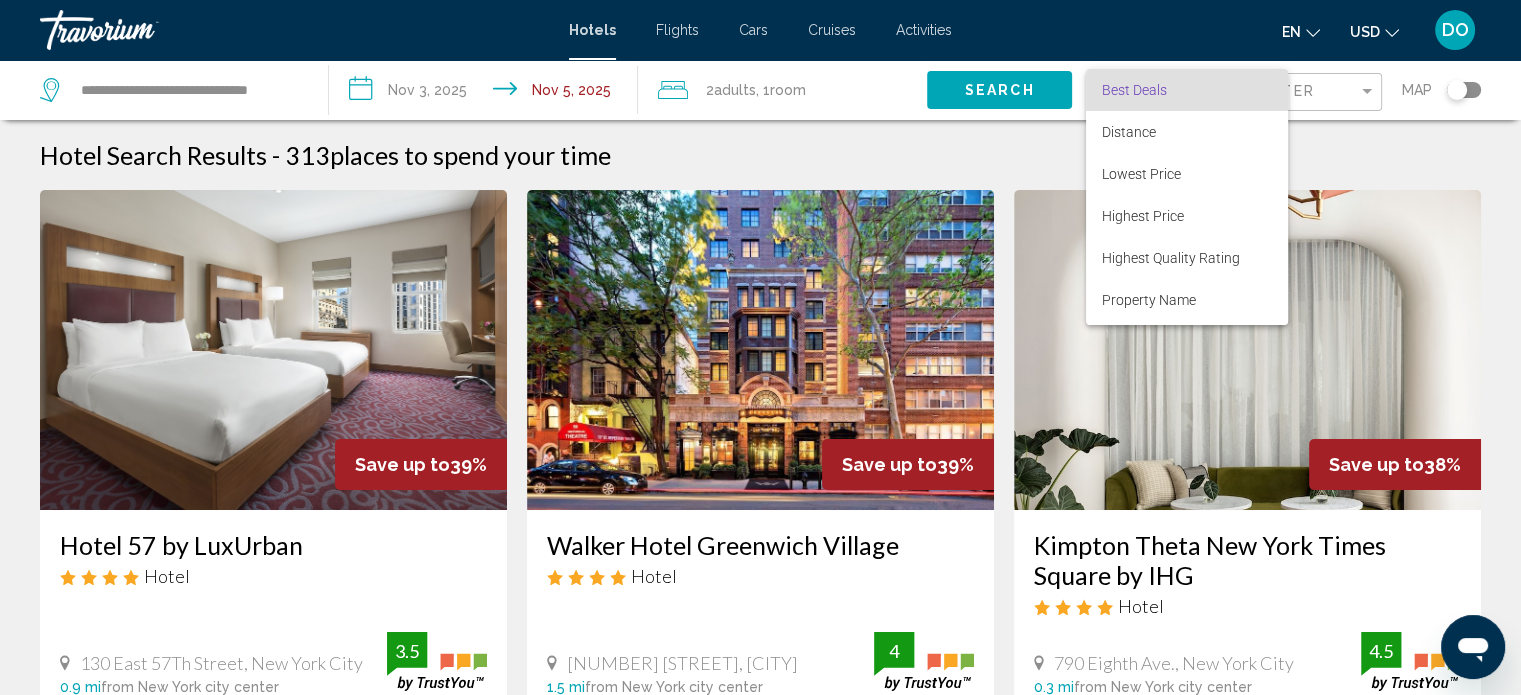 click at bounding box center [760, 347] 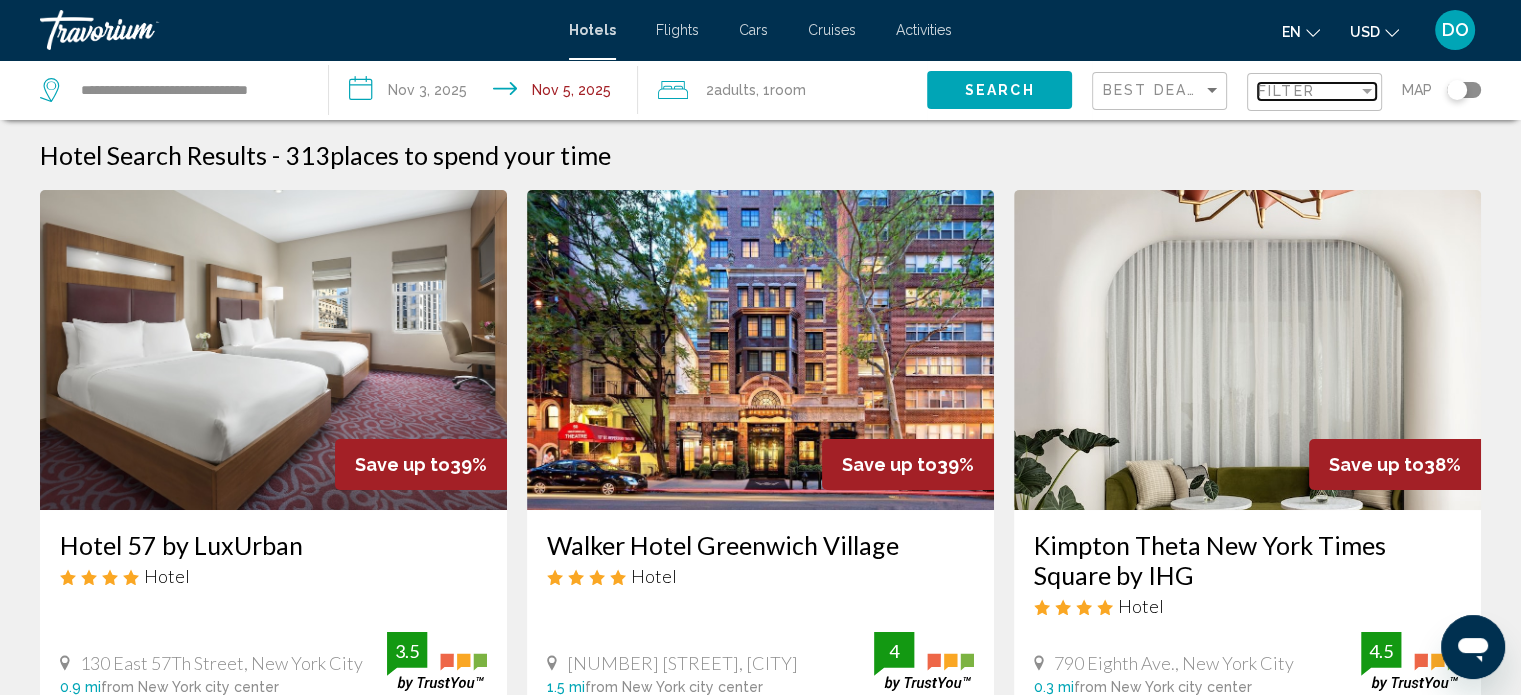 click on "Filter" at bounding box center (1308, 91) 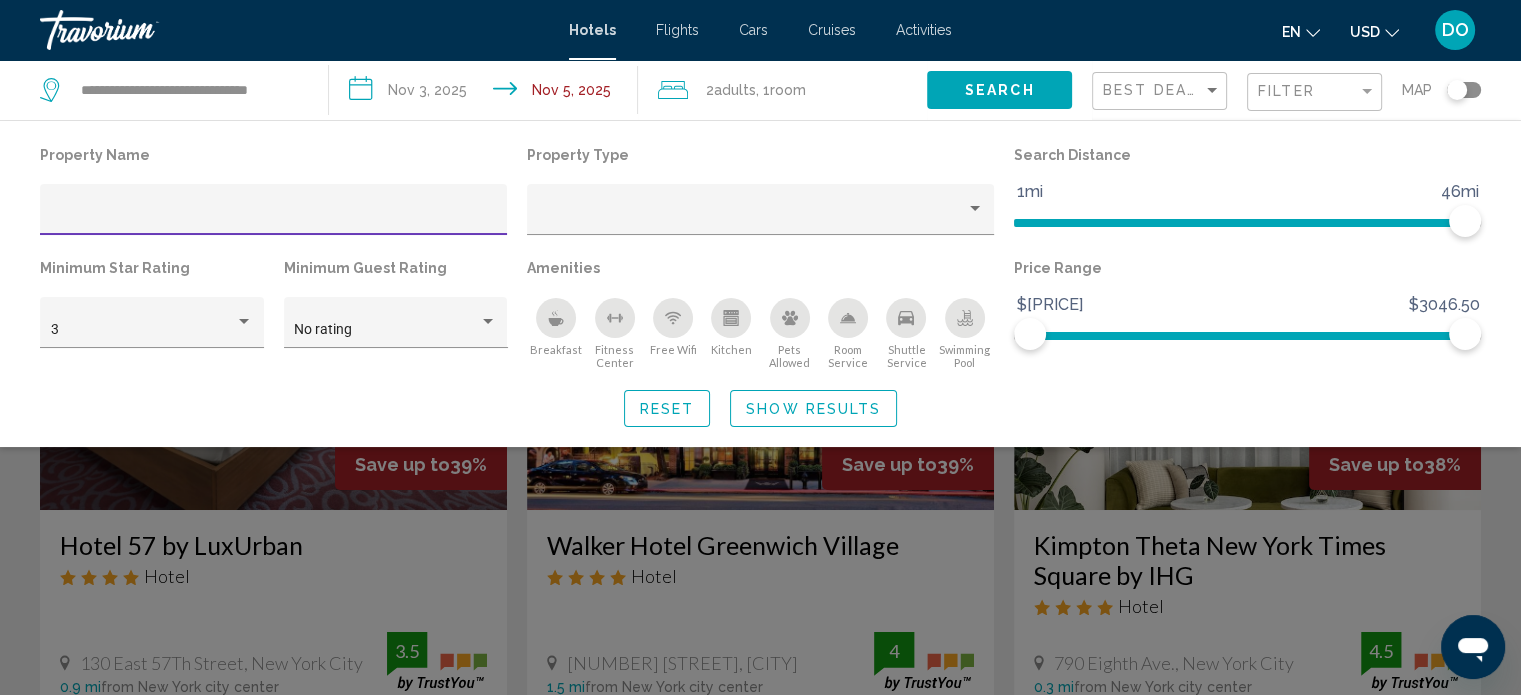 click 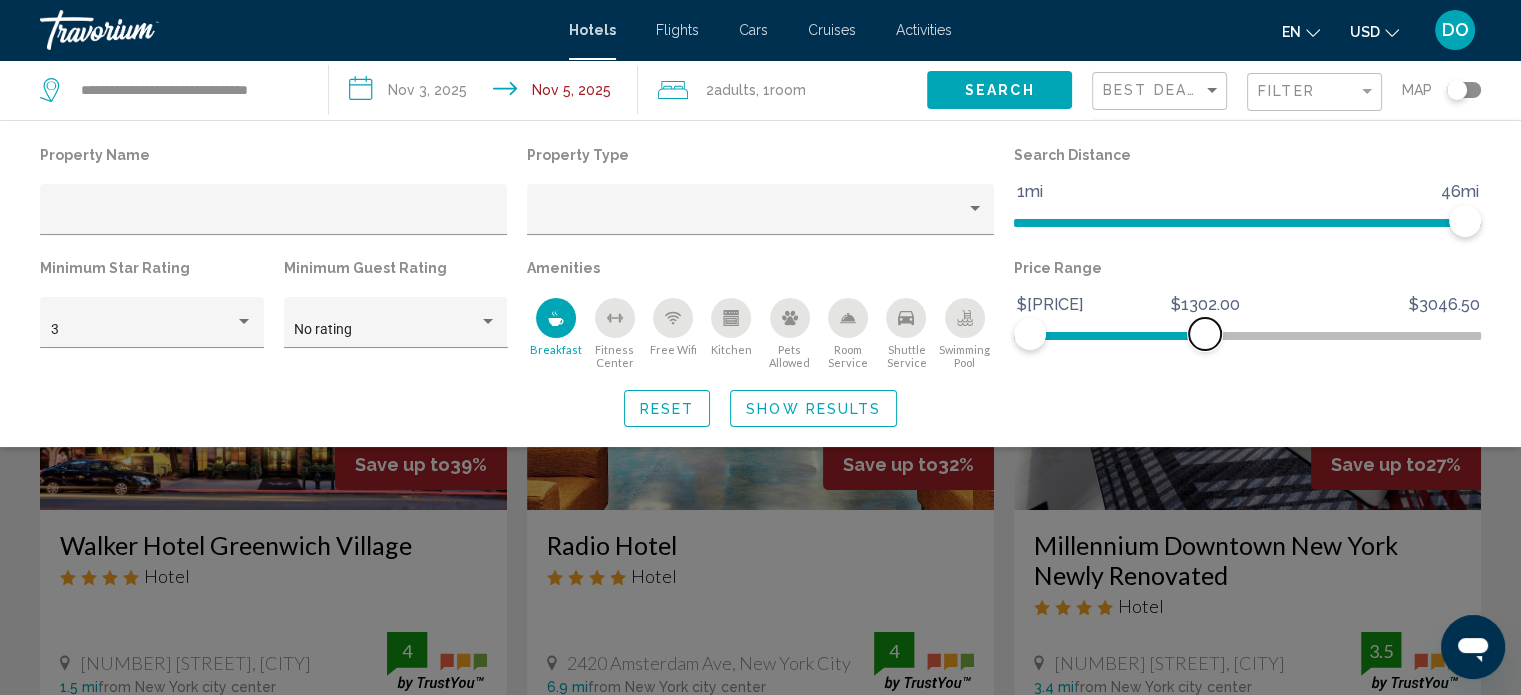 drag, startPoint x: 1469, startPoint y: 336, endPoint x: 1205, endPoint y: 353, distance: 264.54678 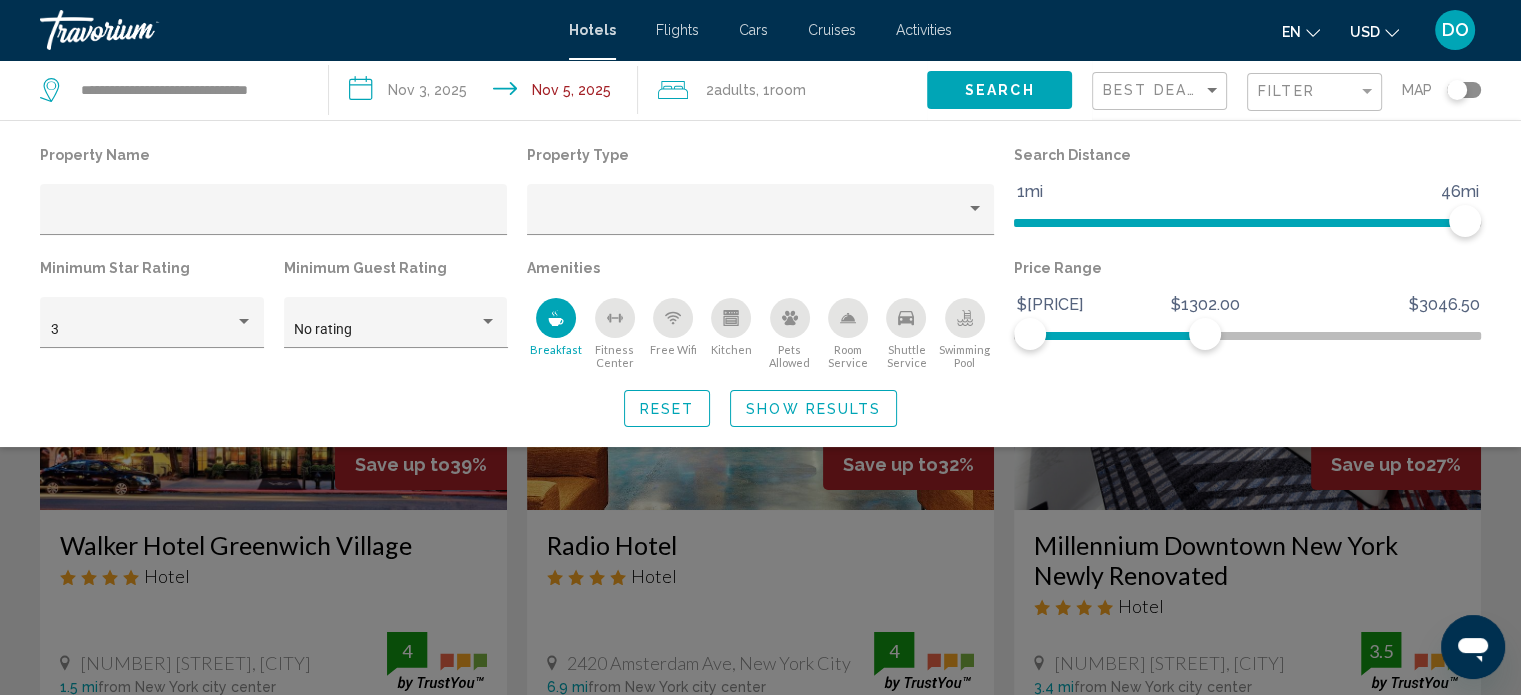 click on "Search" 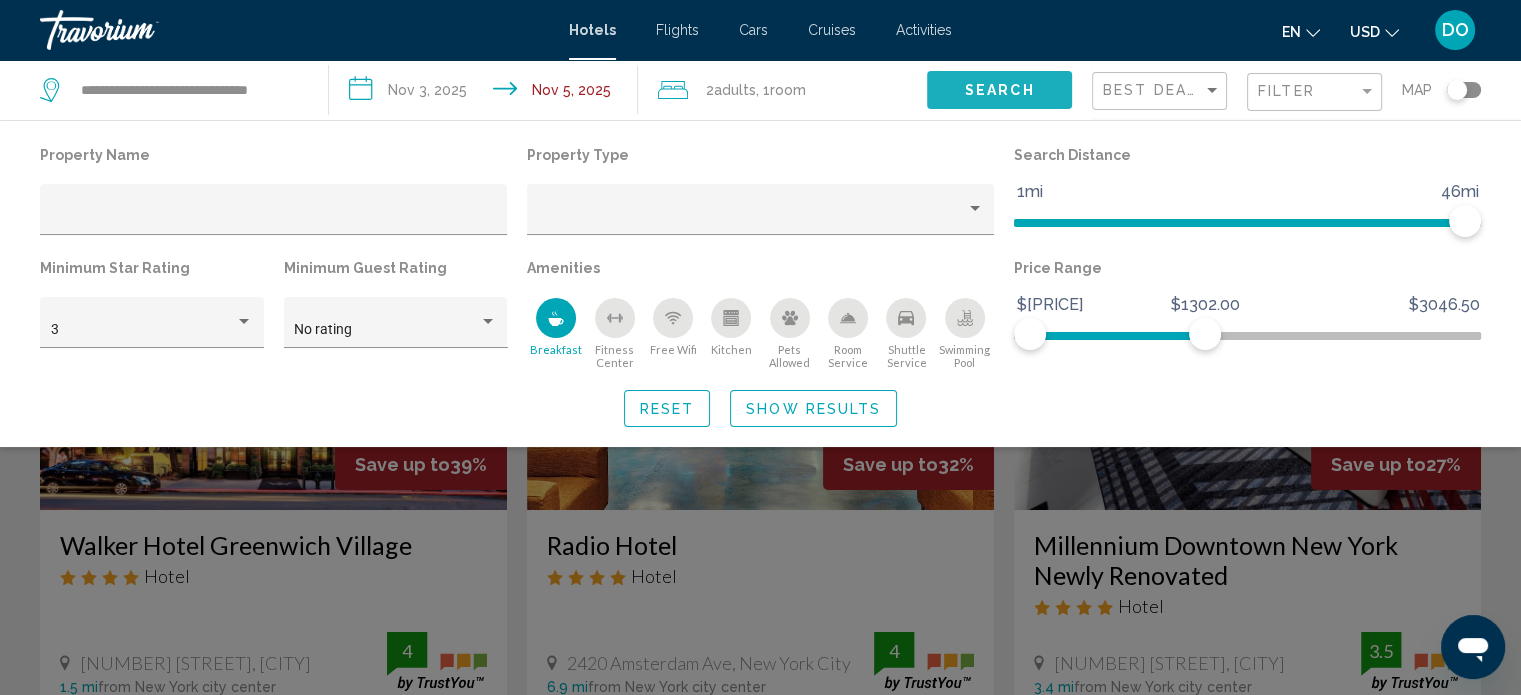 click on "Search" 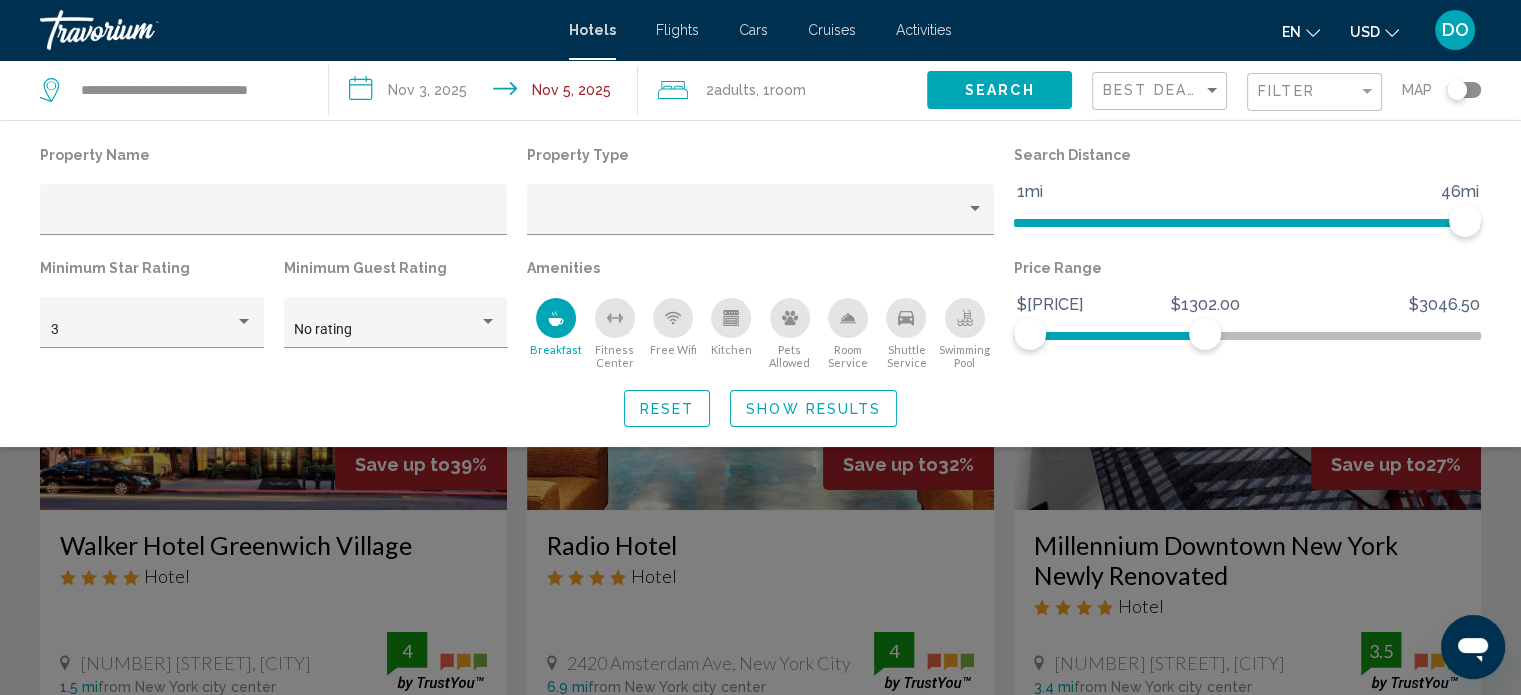 click on "Show Results" 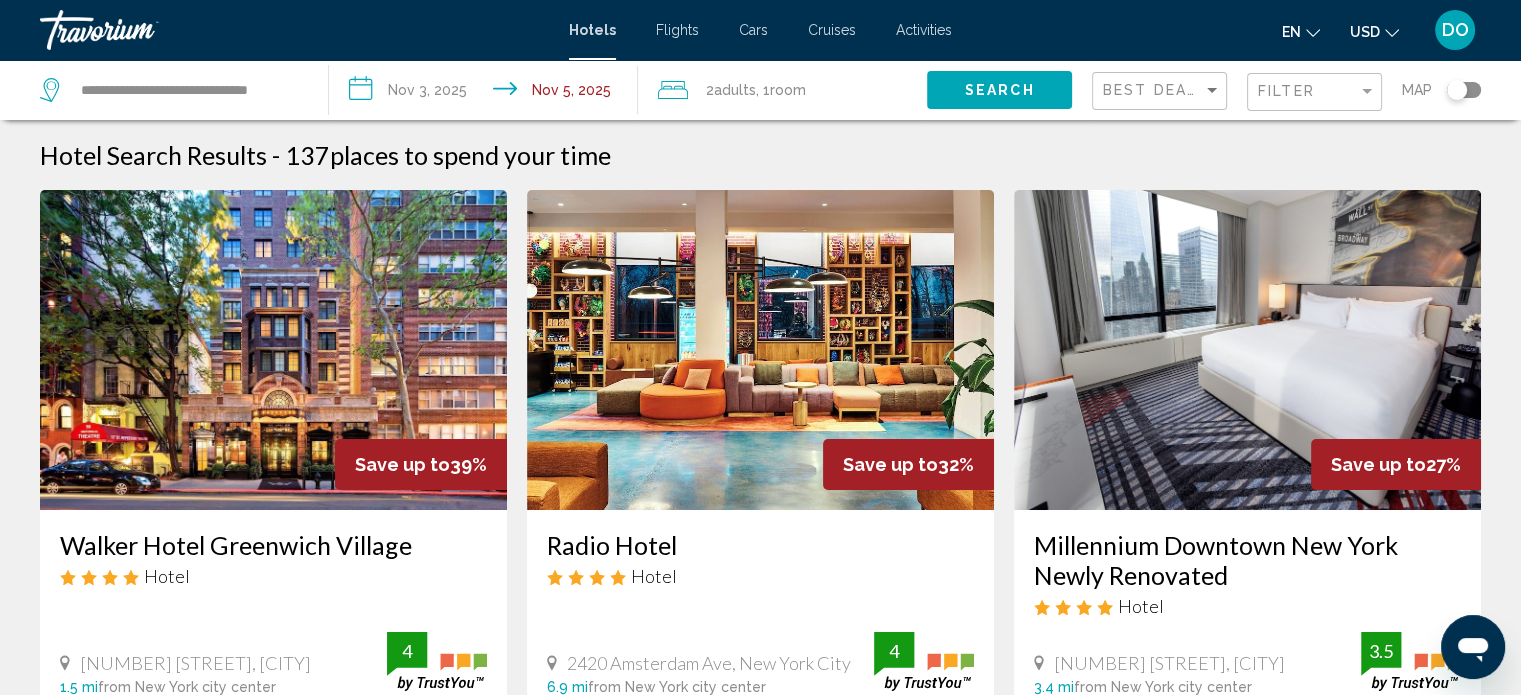 click on "Search" 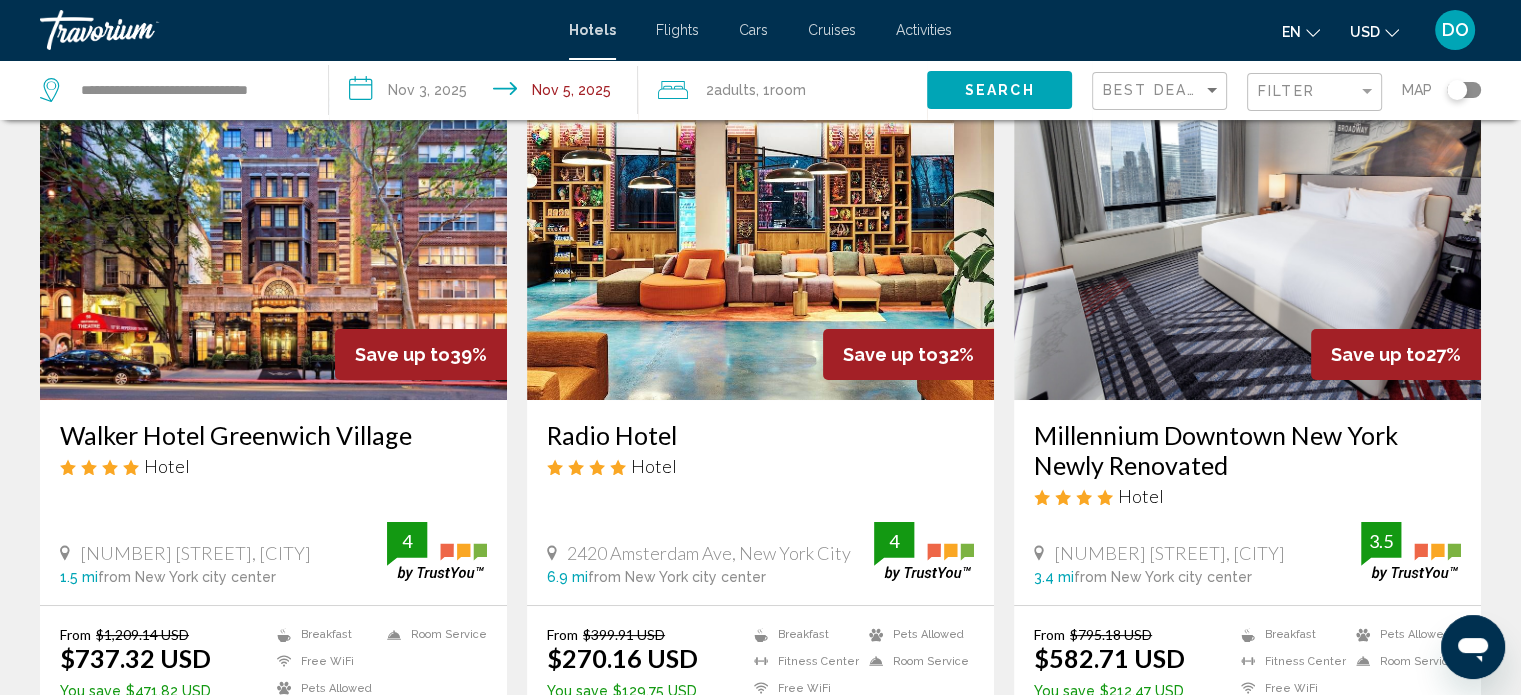 scroll, scrollTop: 0, scrollLeft: 0, axis: both 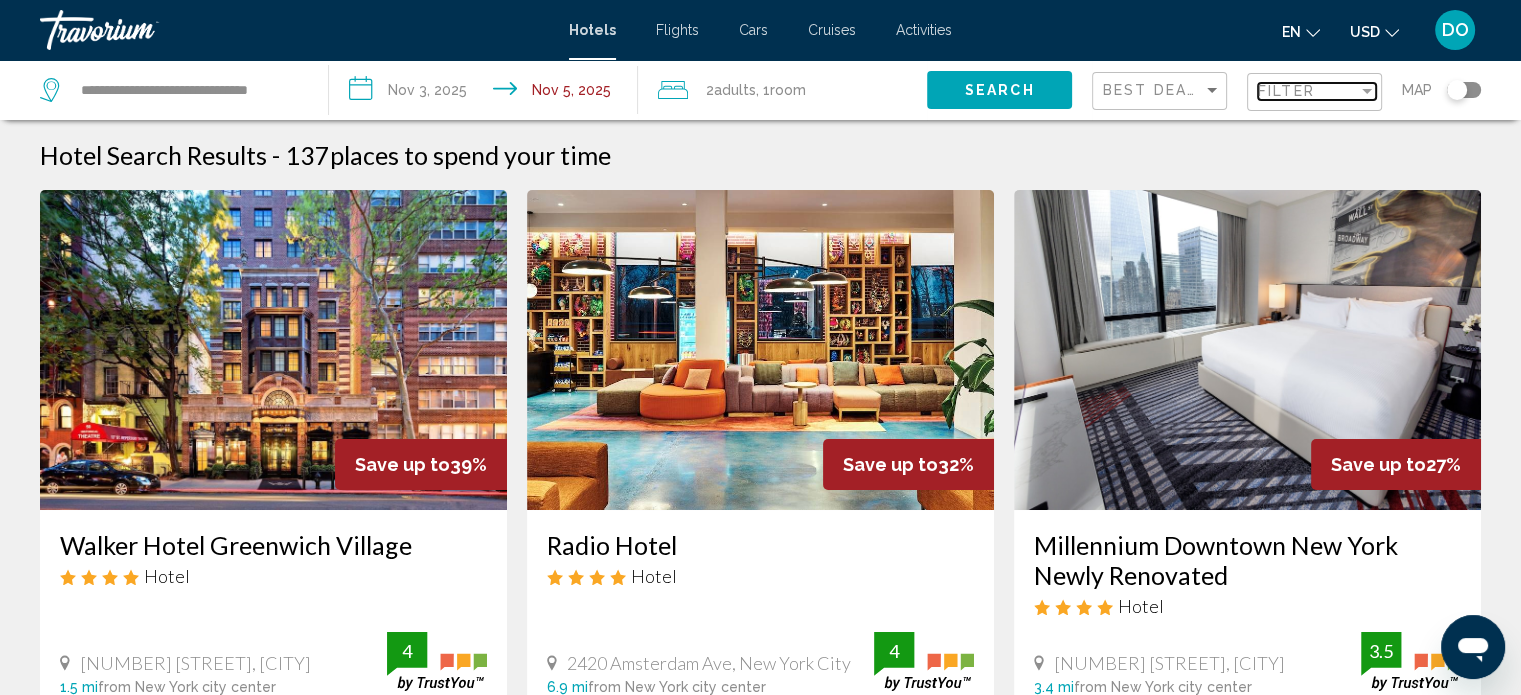click at bounding box center (1367, 91) 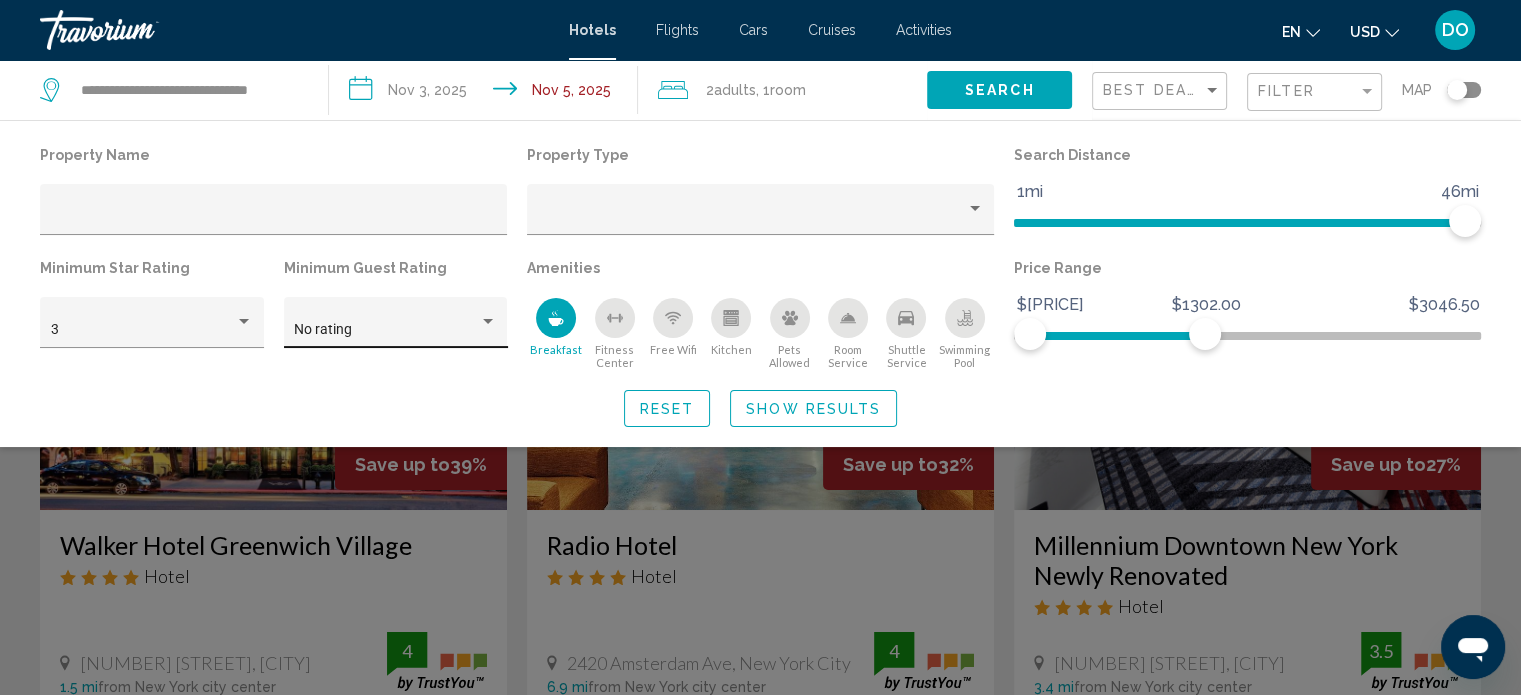 click on "No rating" 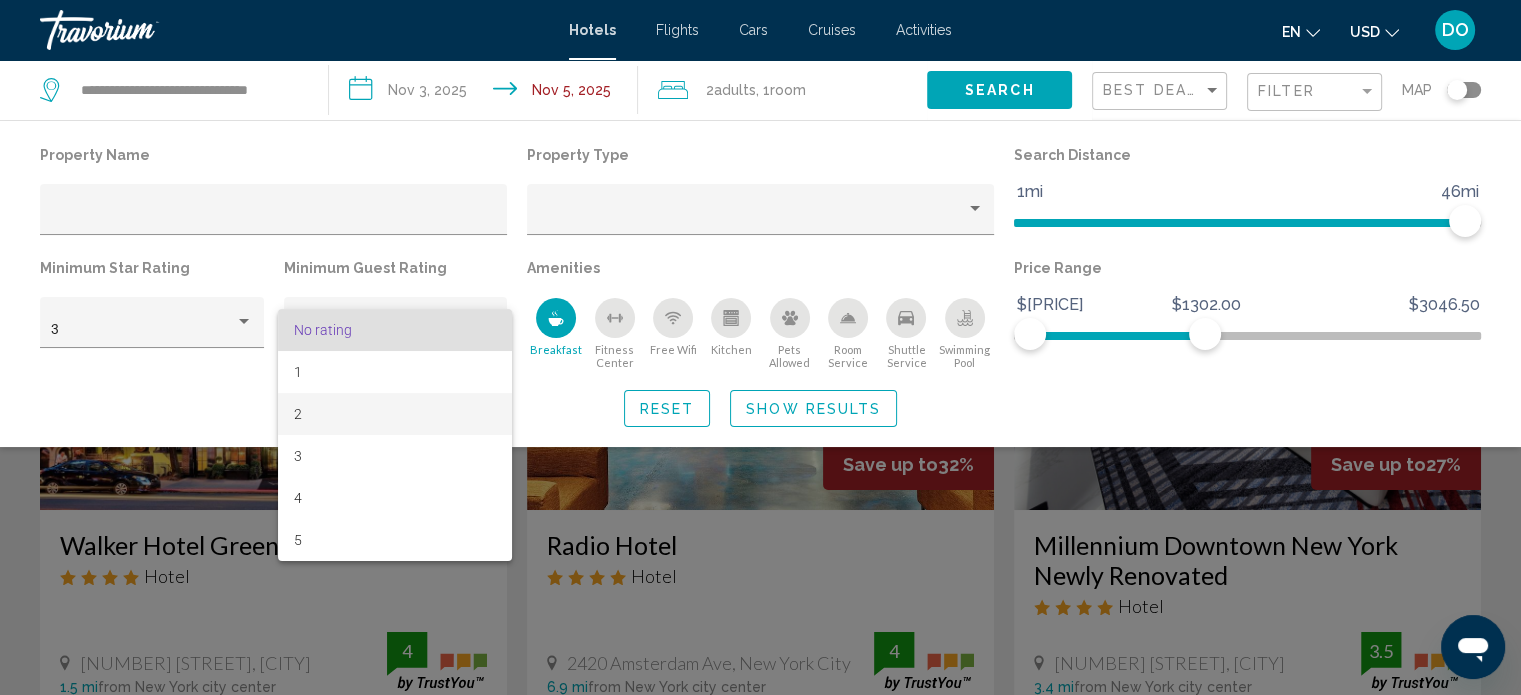 click on "2" at bounding box center (395, 414) 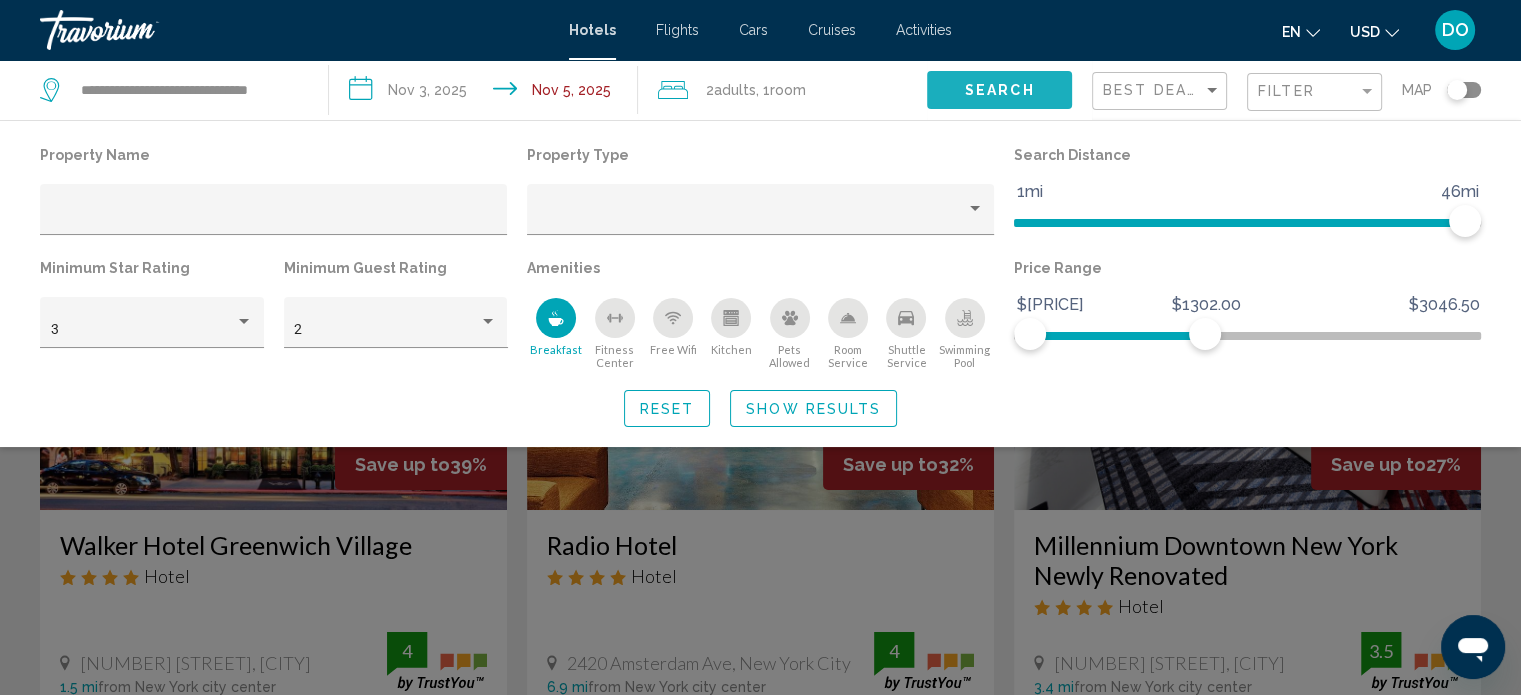 click on "Search" 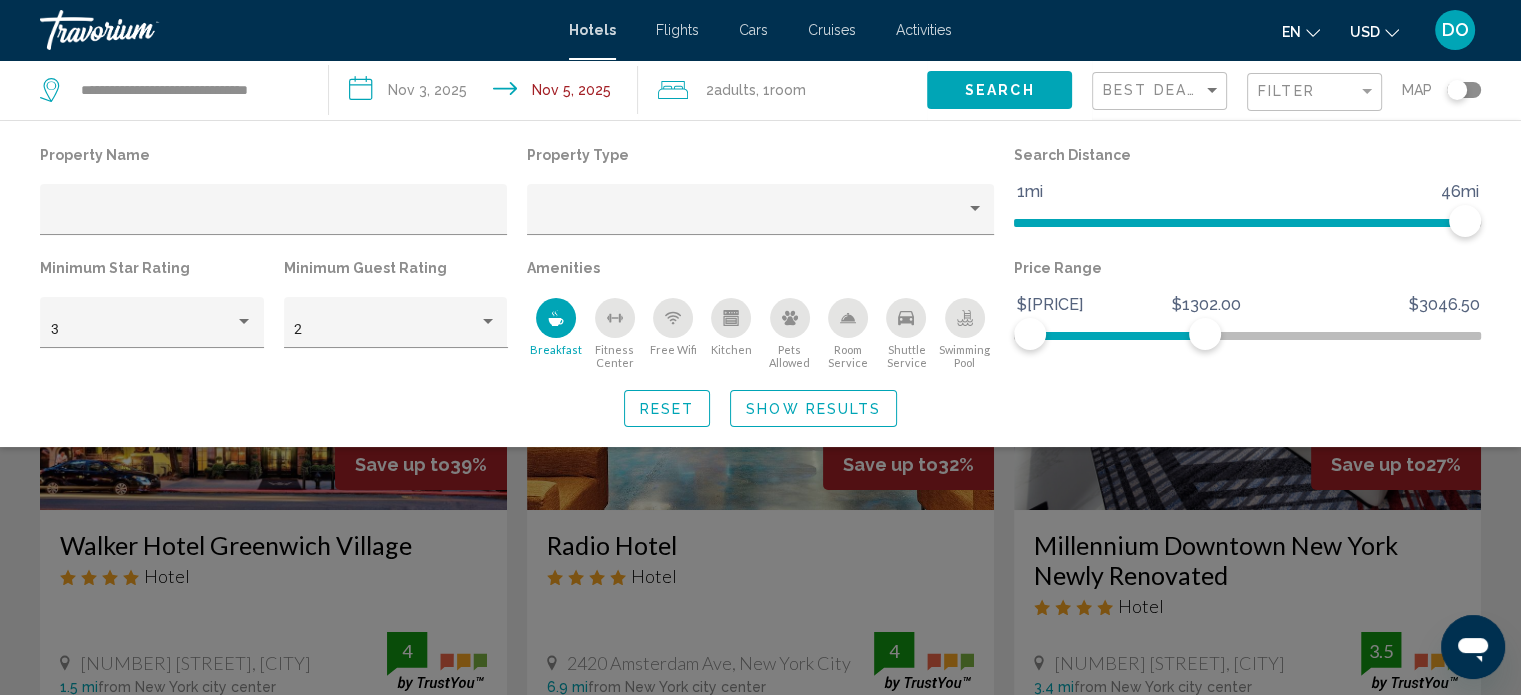 click on "Search" 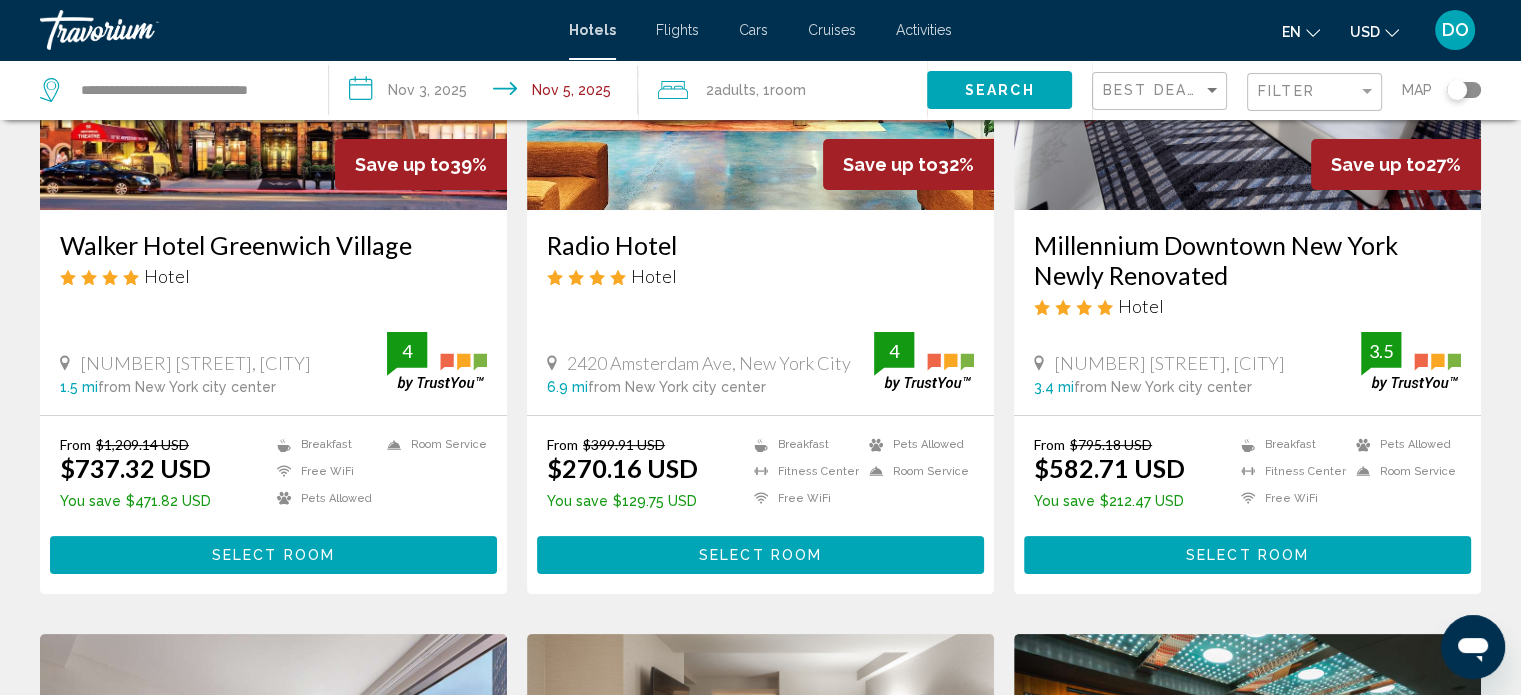 scroll, scrollTop: 100, scrollLeft: 0, axis: vertical 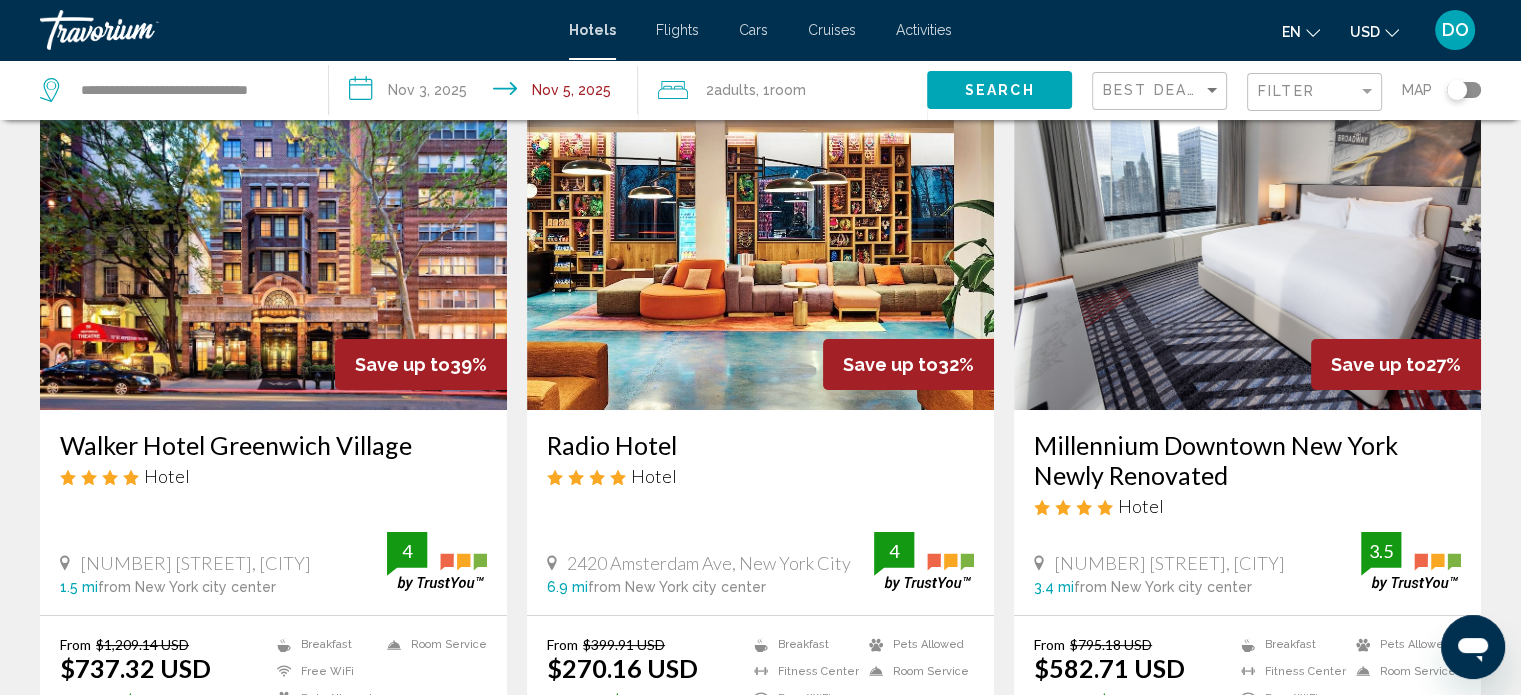 click at bounding box center (760, 250) 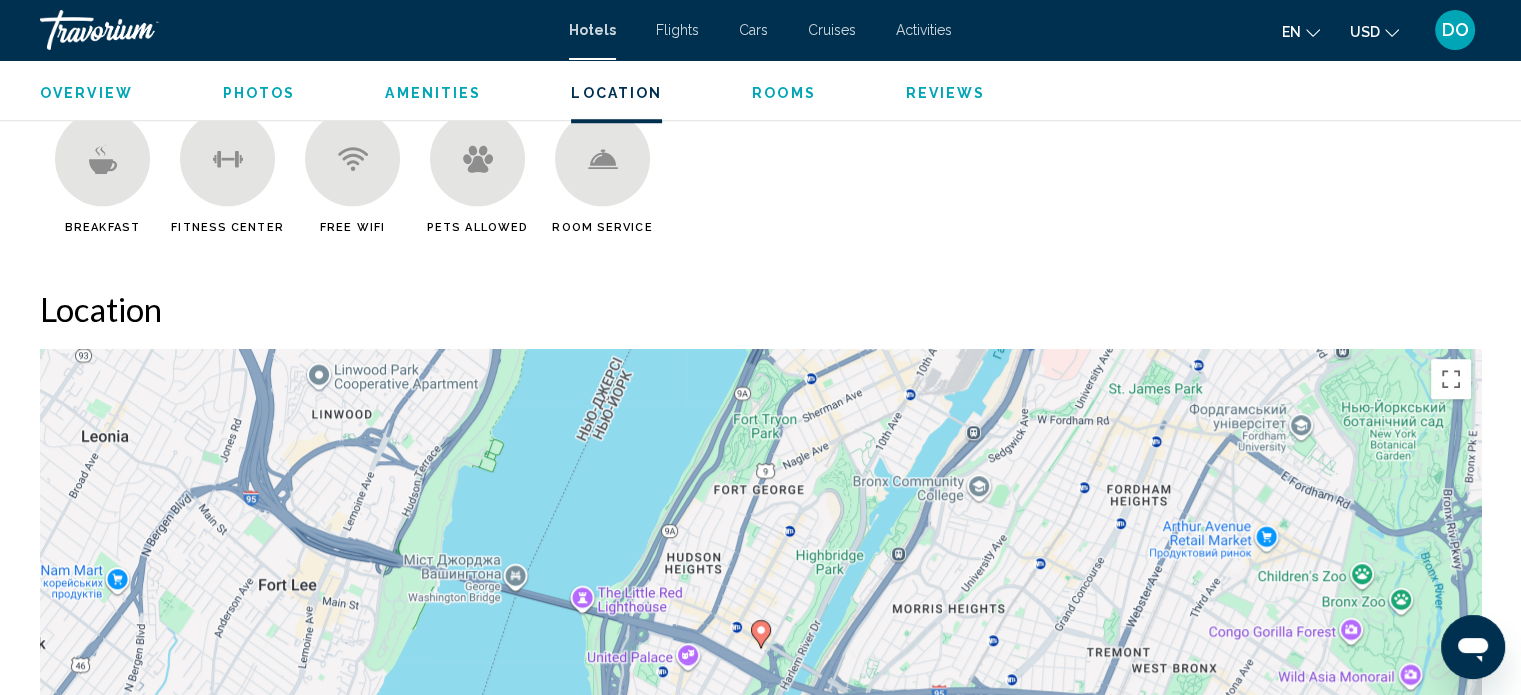 scroll, scrollTop: 1512, scrollLeft: 0, axis: vertical 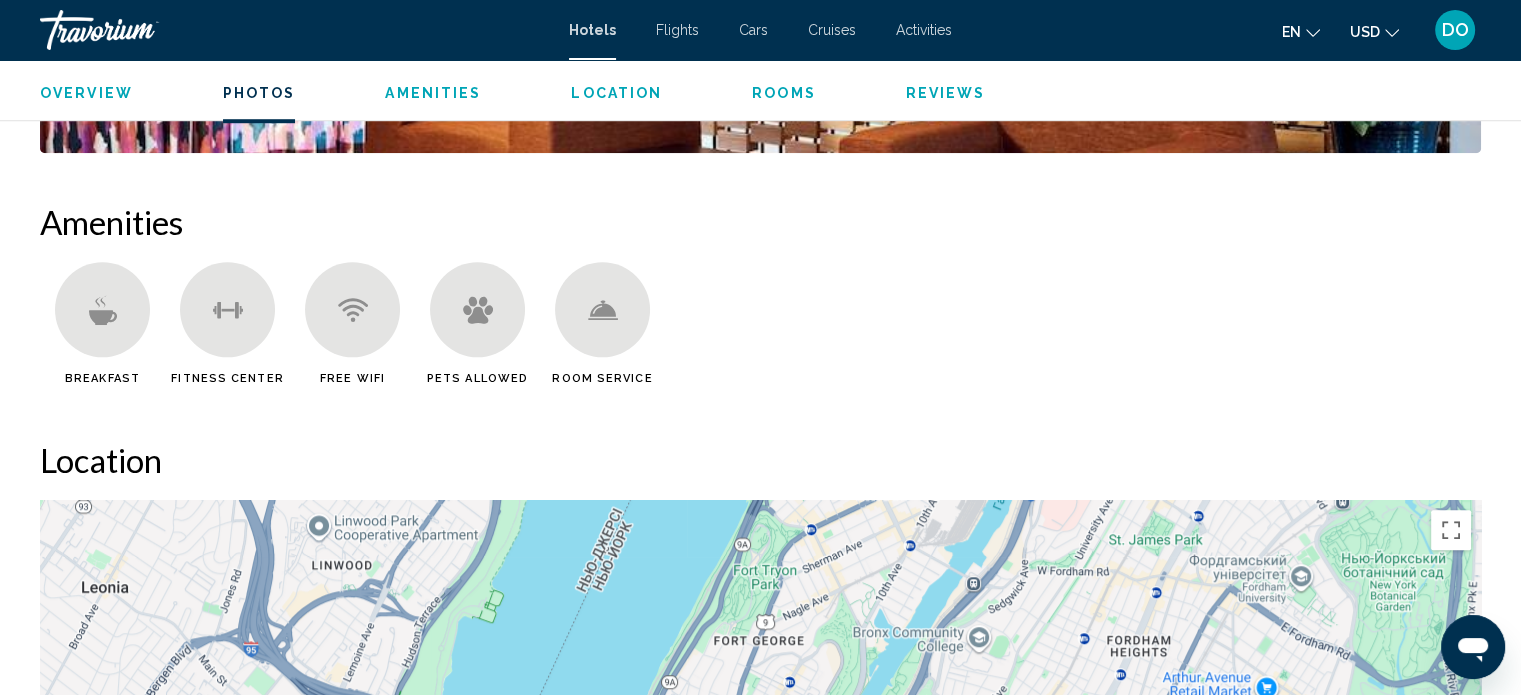 click on "Location" at bounding box center [616, 93] 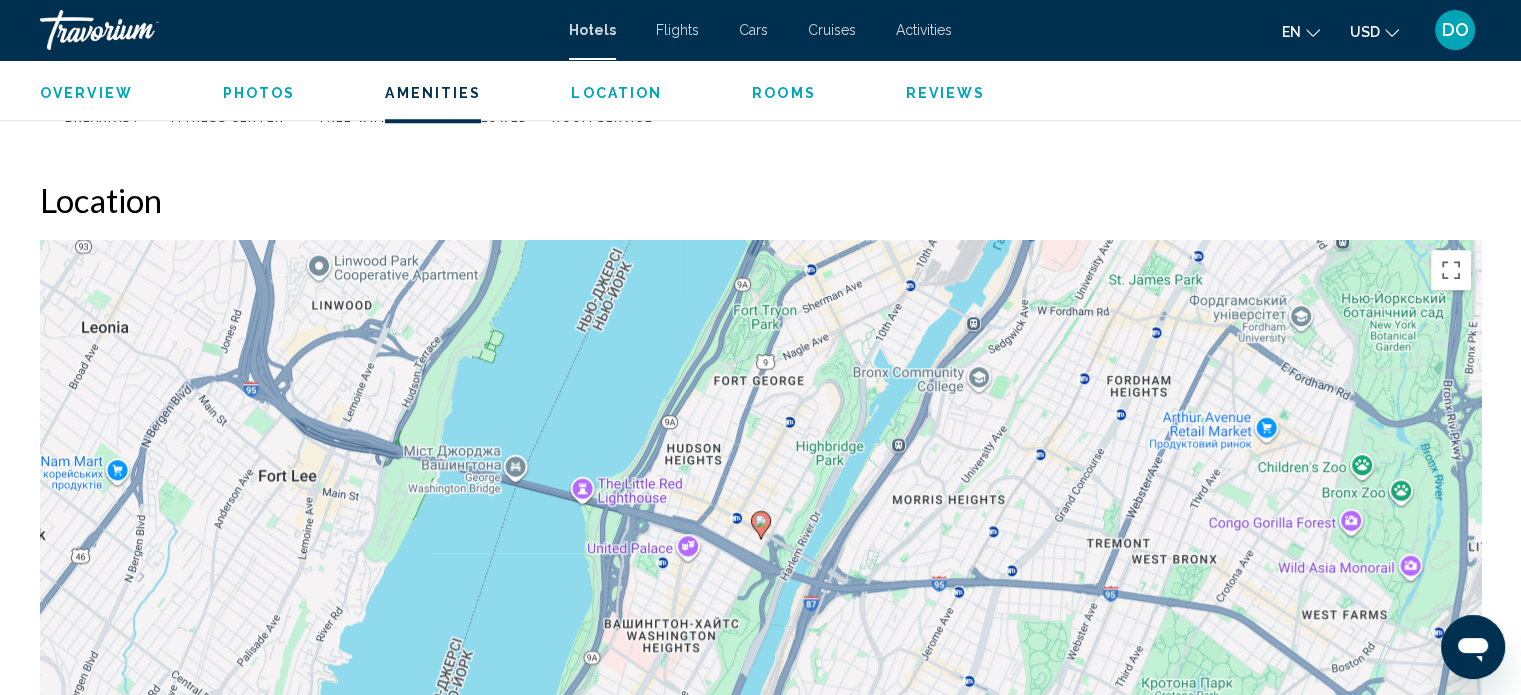 scroll, scrollTop: 1832, scrollLeft: 0, axis: vertical 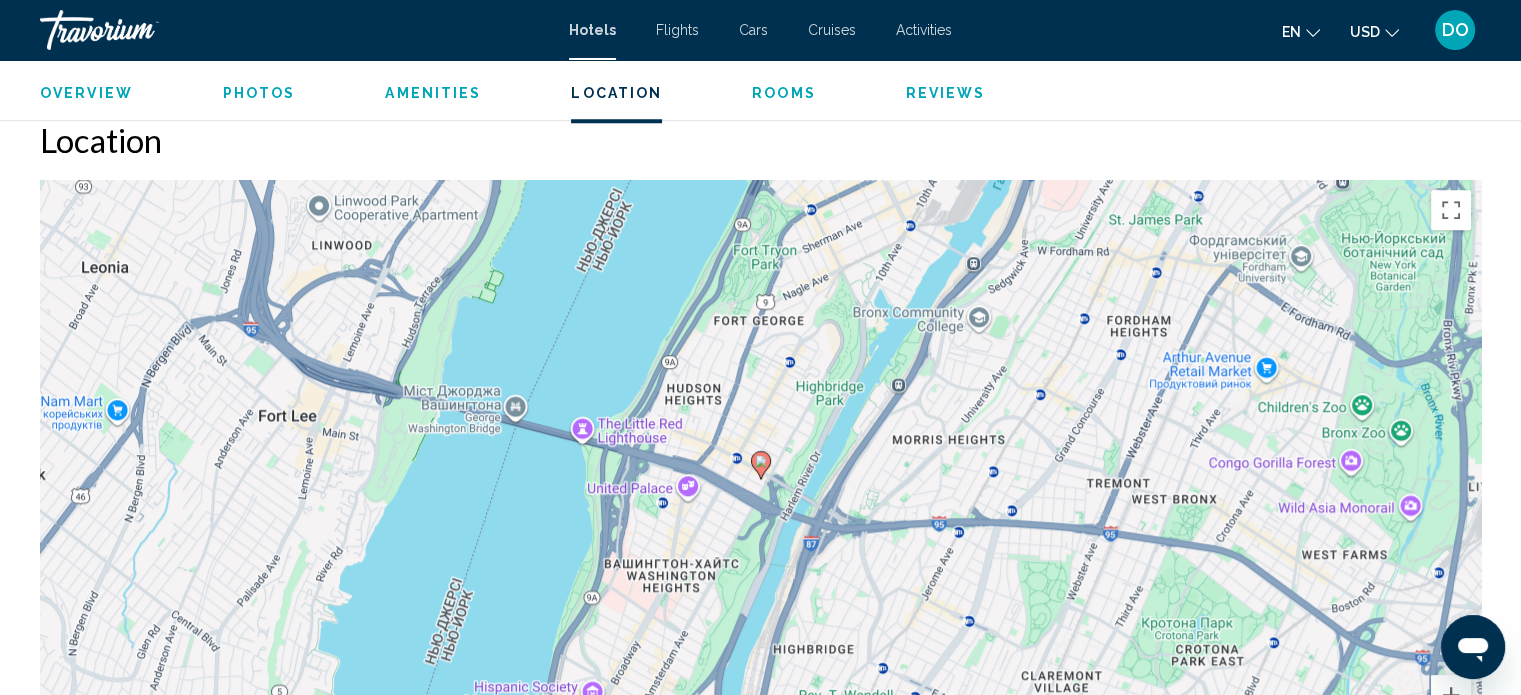 click on "Photos" at bounding box center [259, 93] 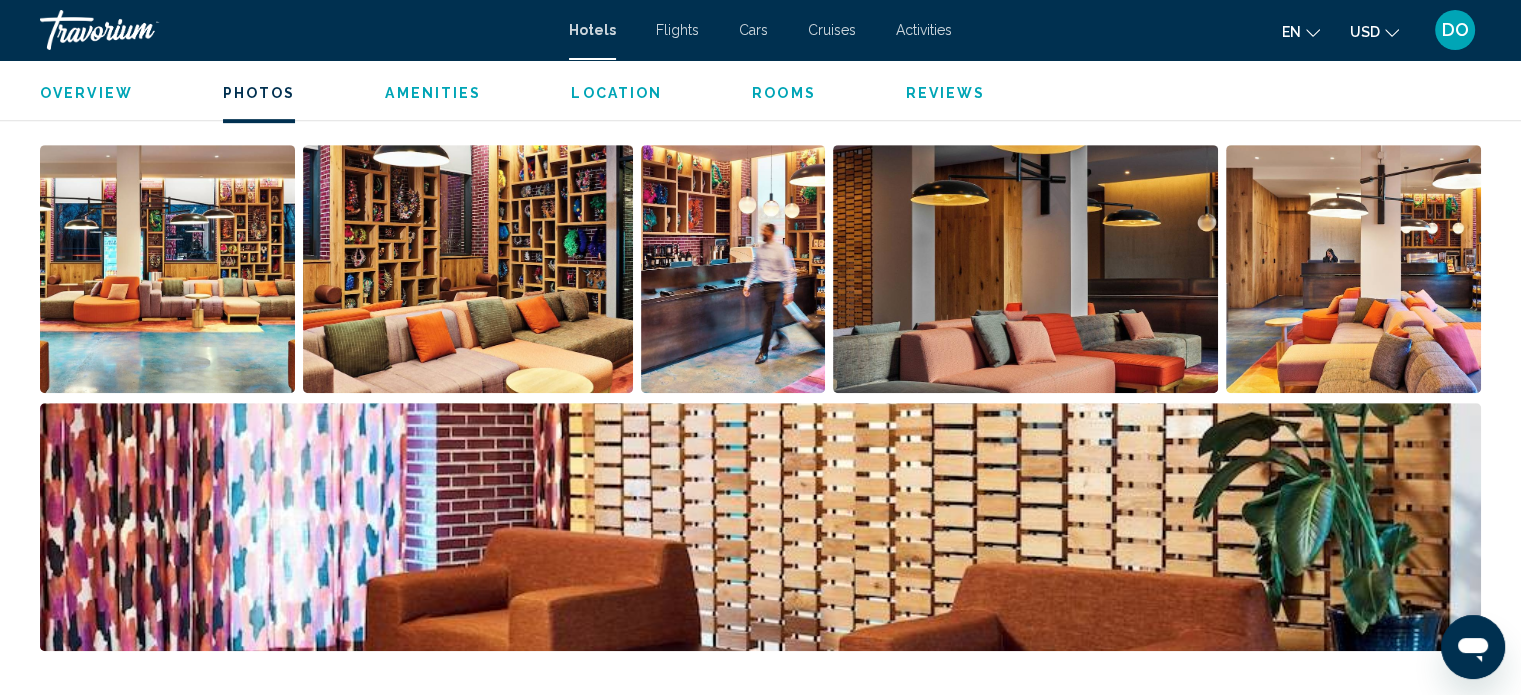 scroll, scrollTop: 977, scrollLeft: 0, axis: vertical 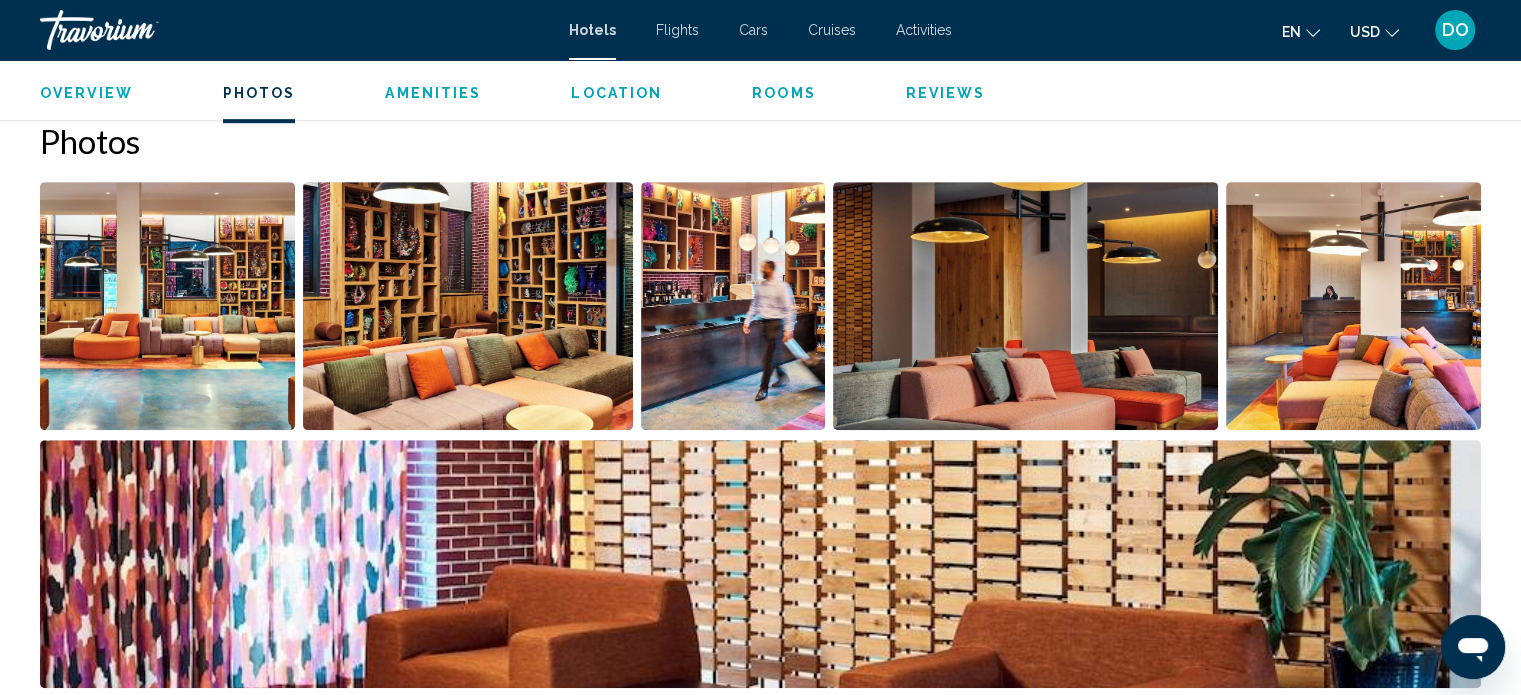 click at bounding box center (167, 306) 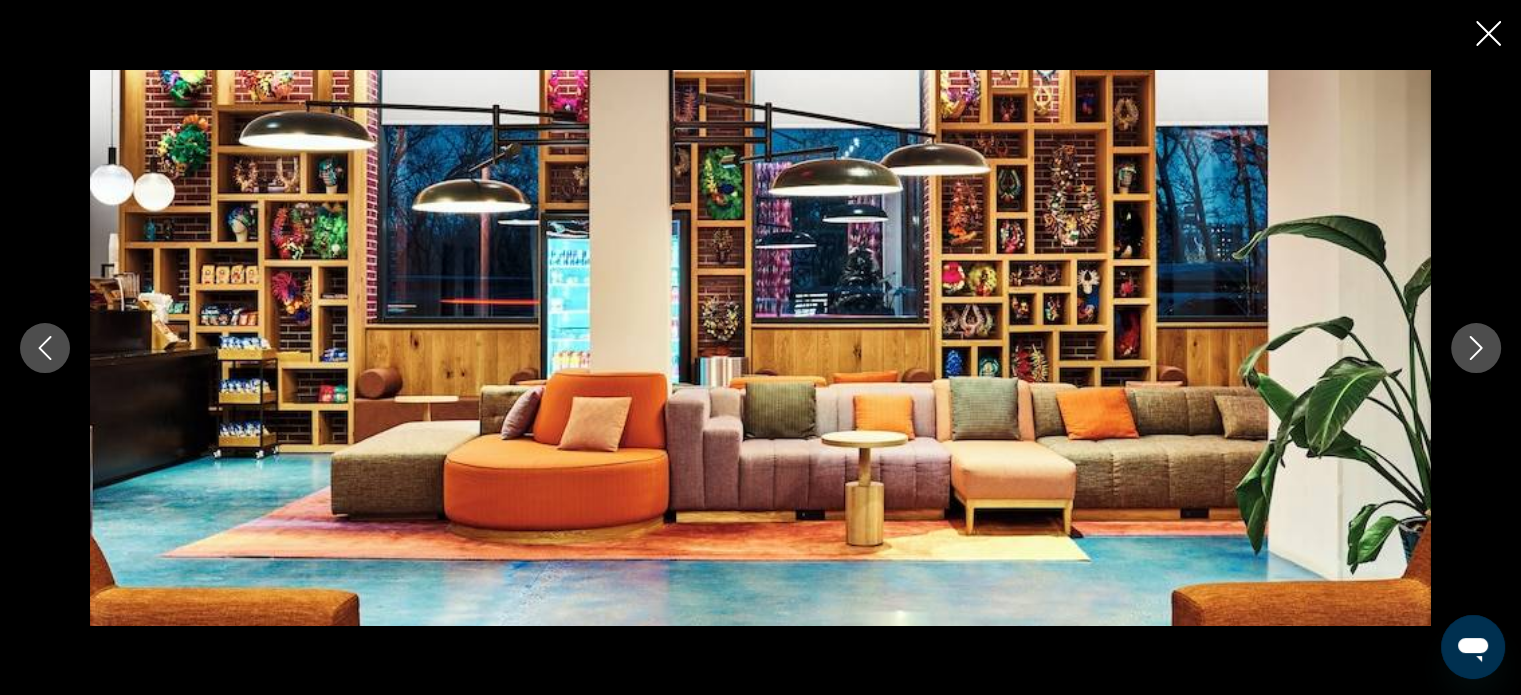 click 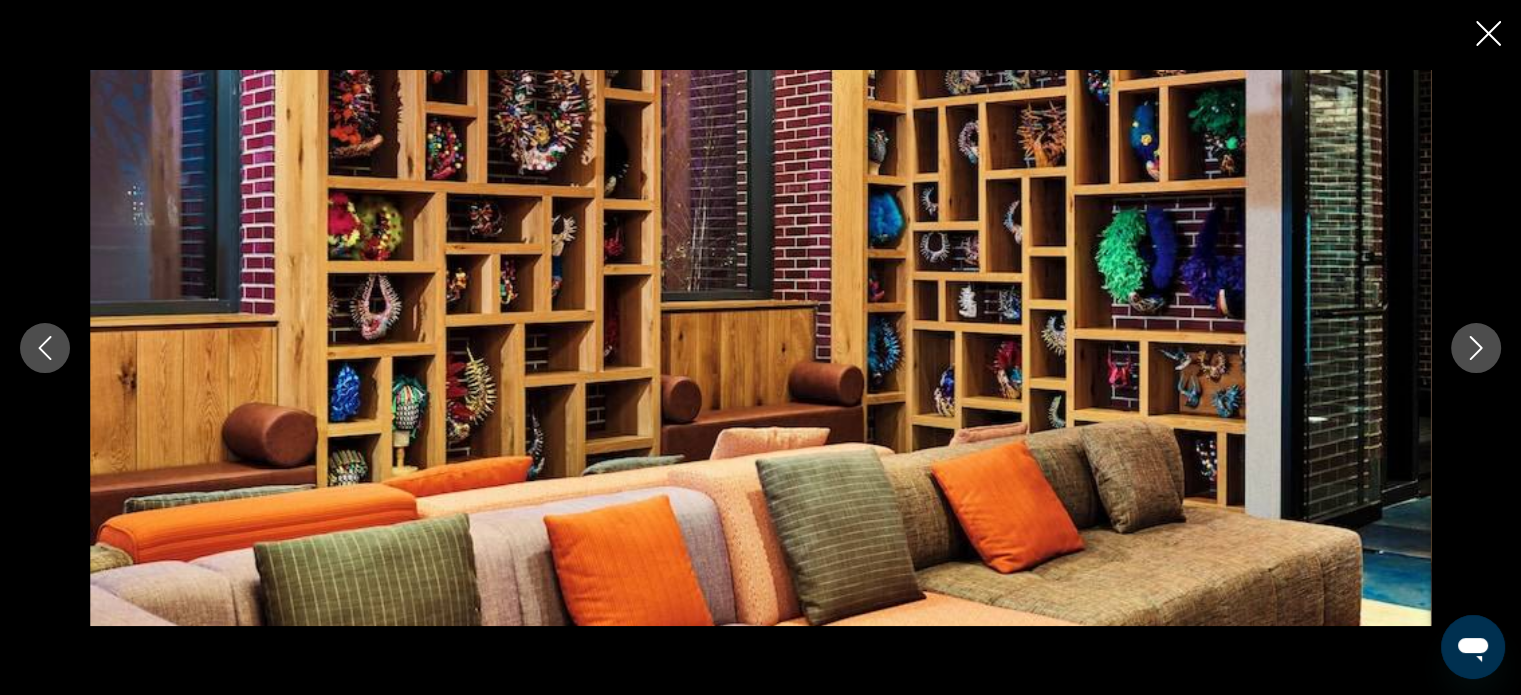 click 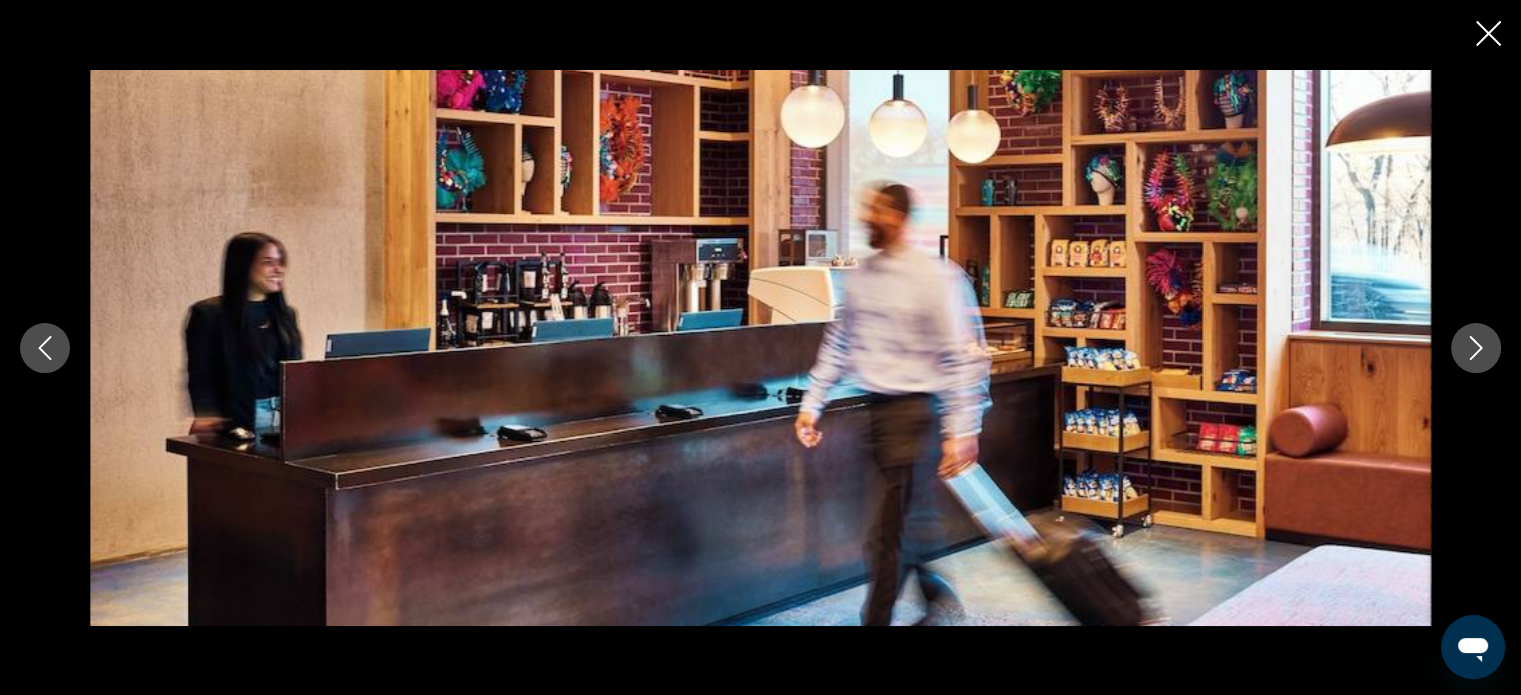 click 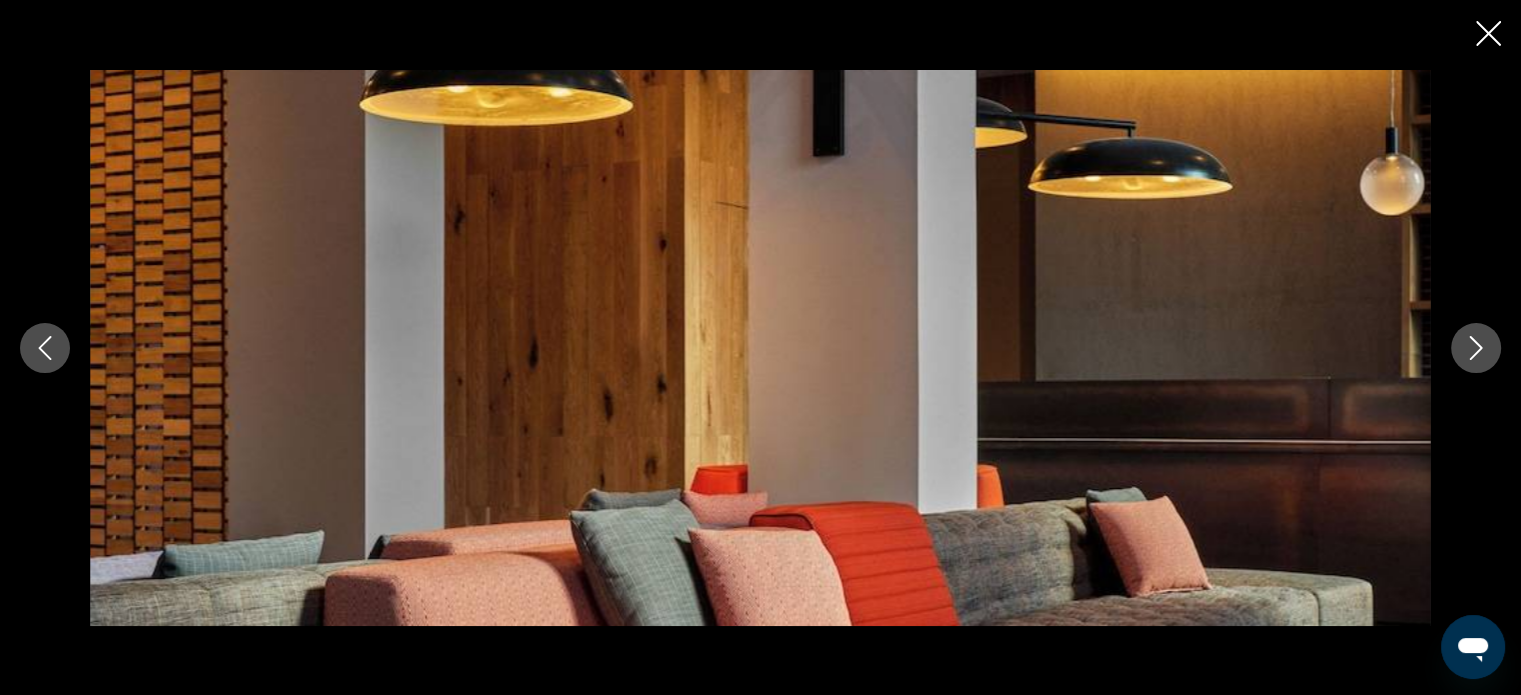 click 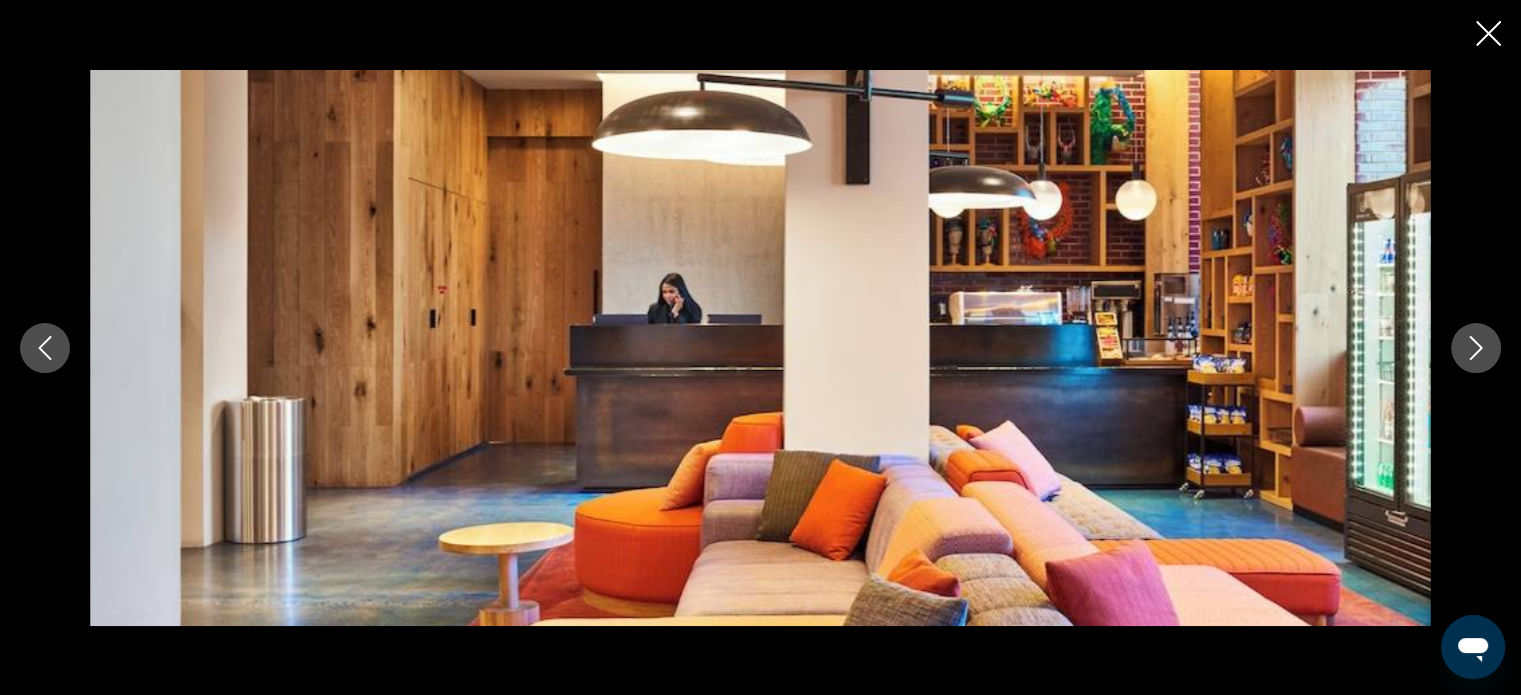 click 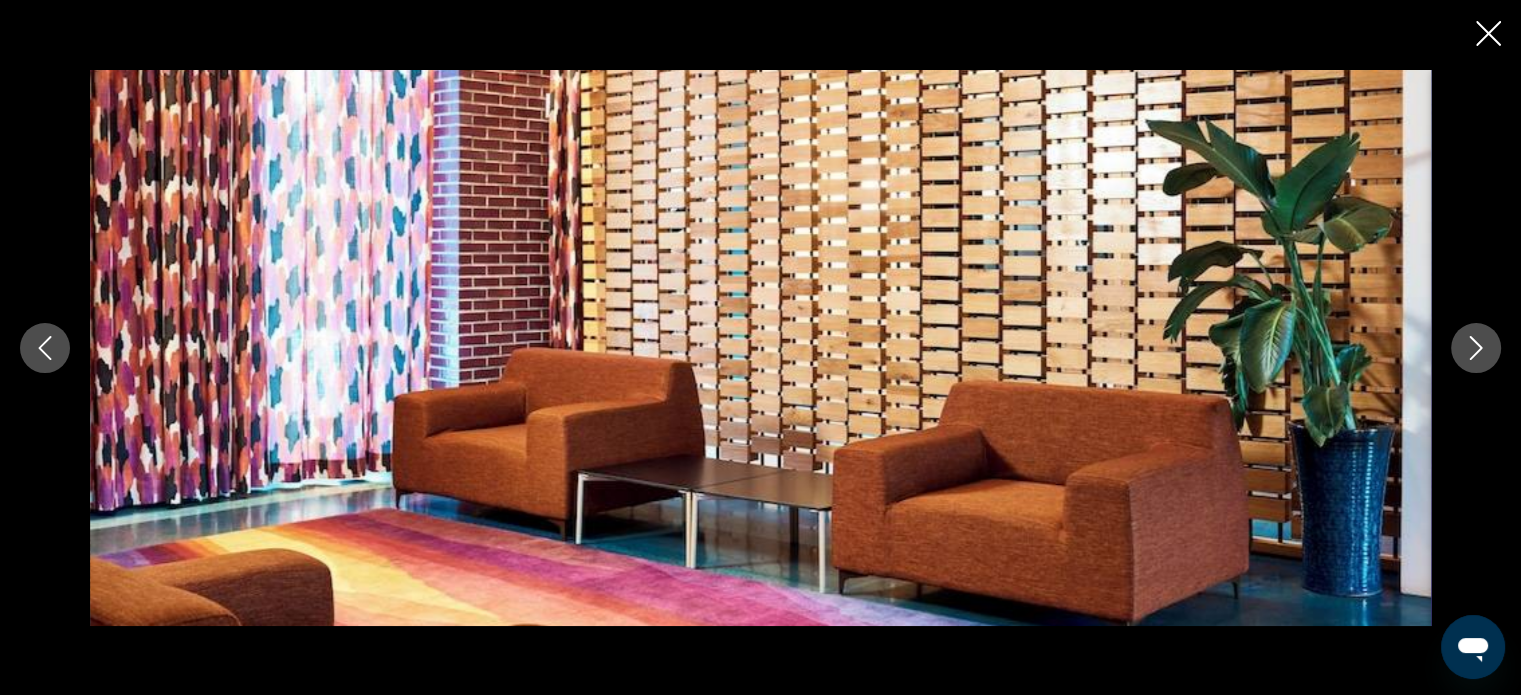 click 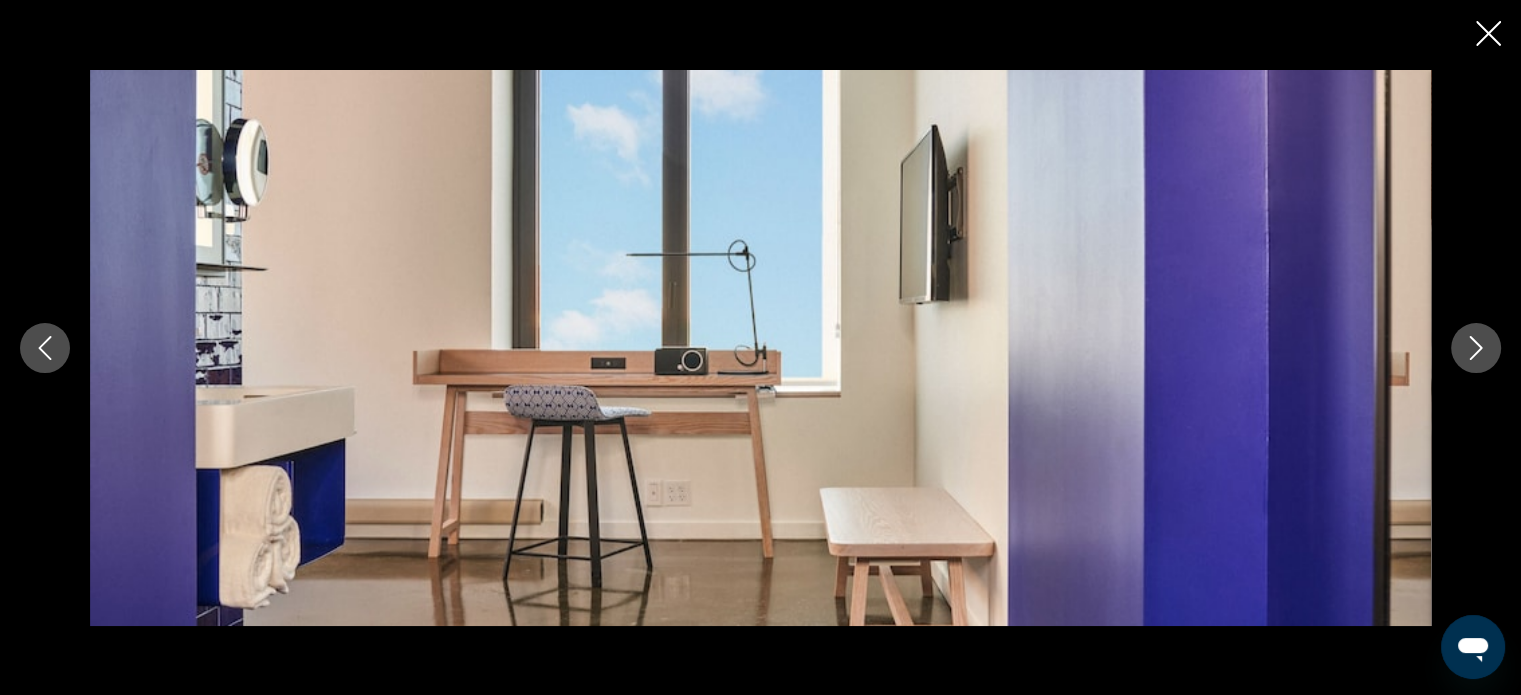 click 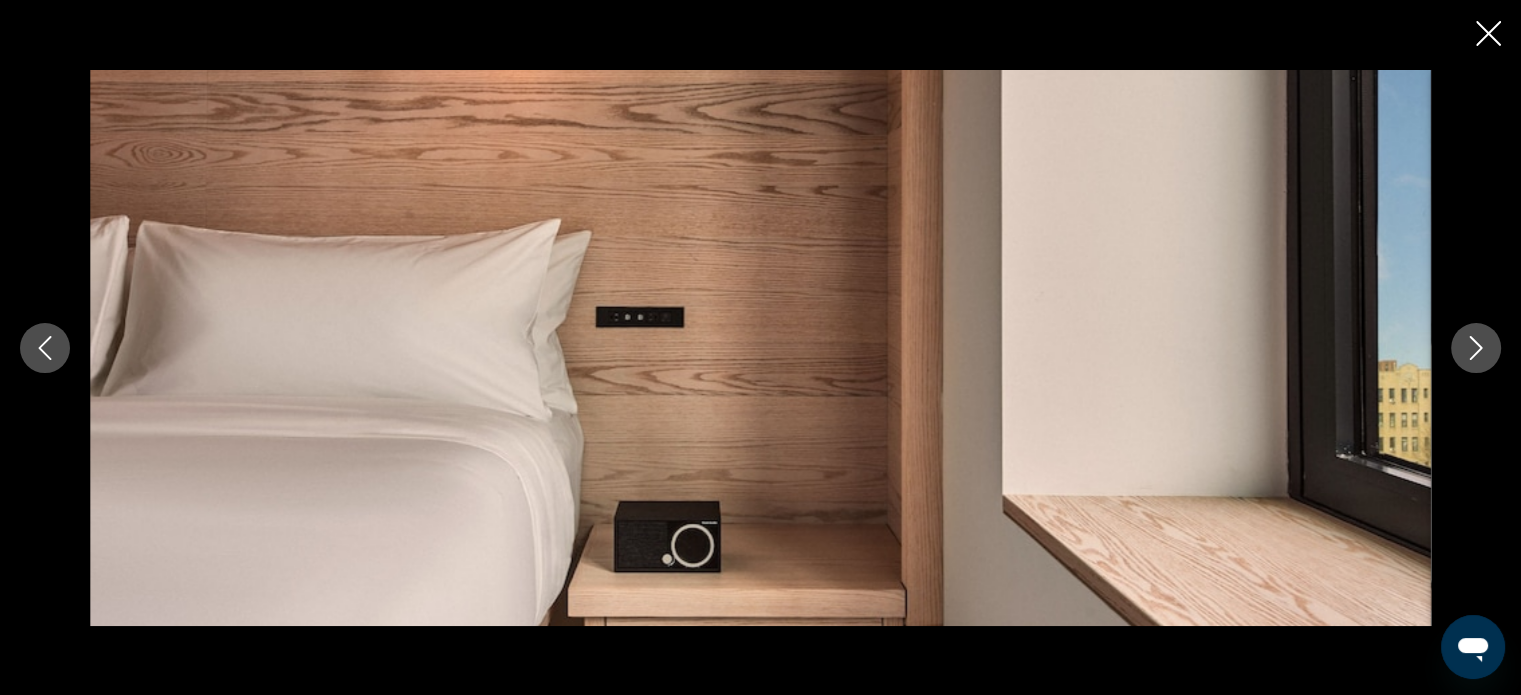 click 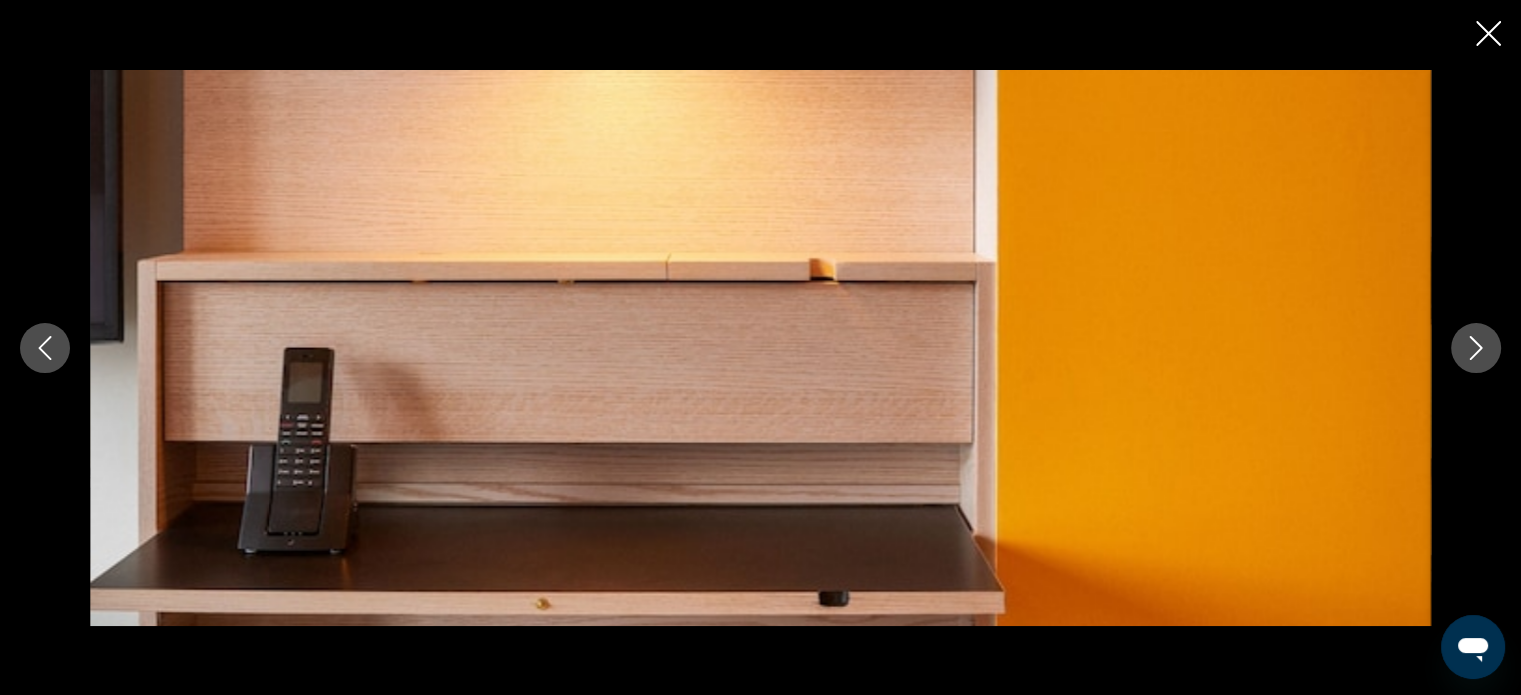 click 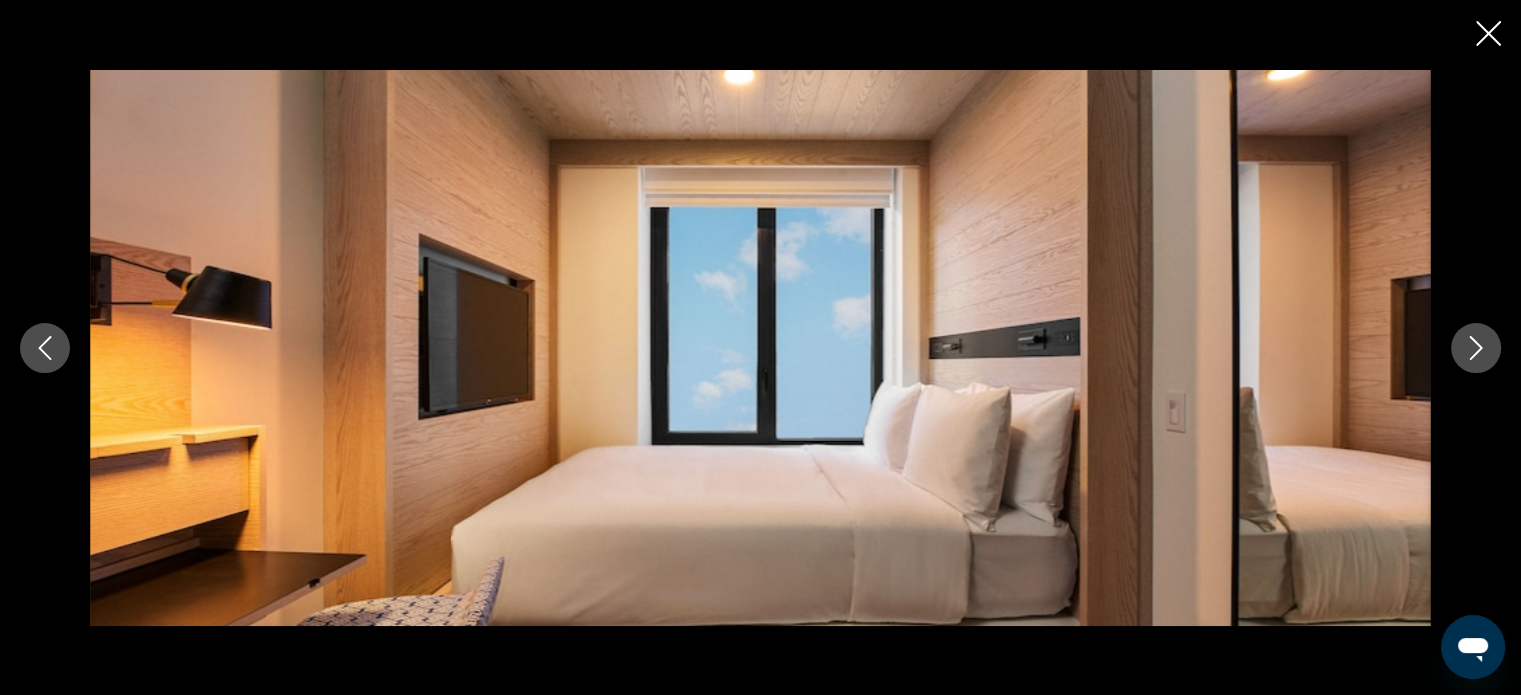 click 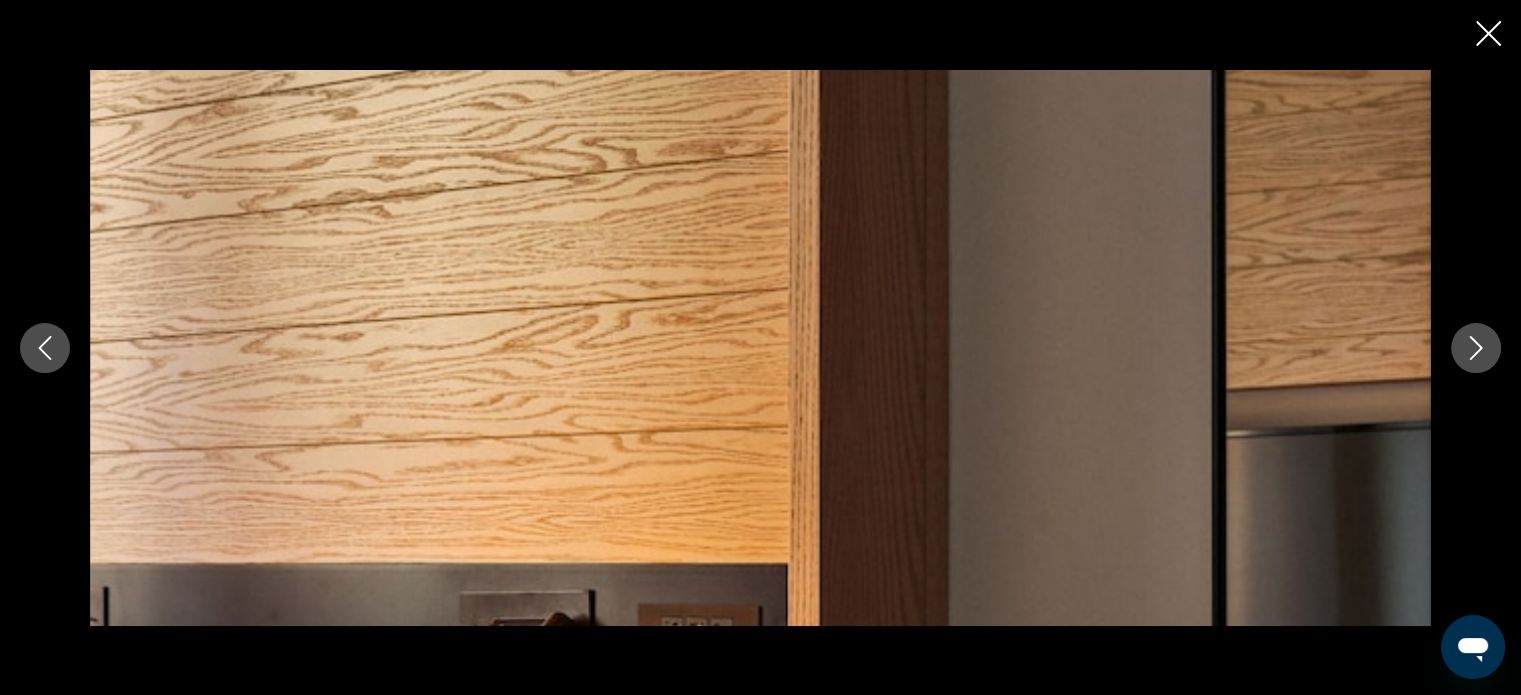 click 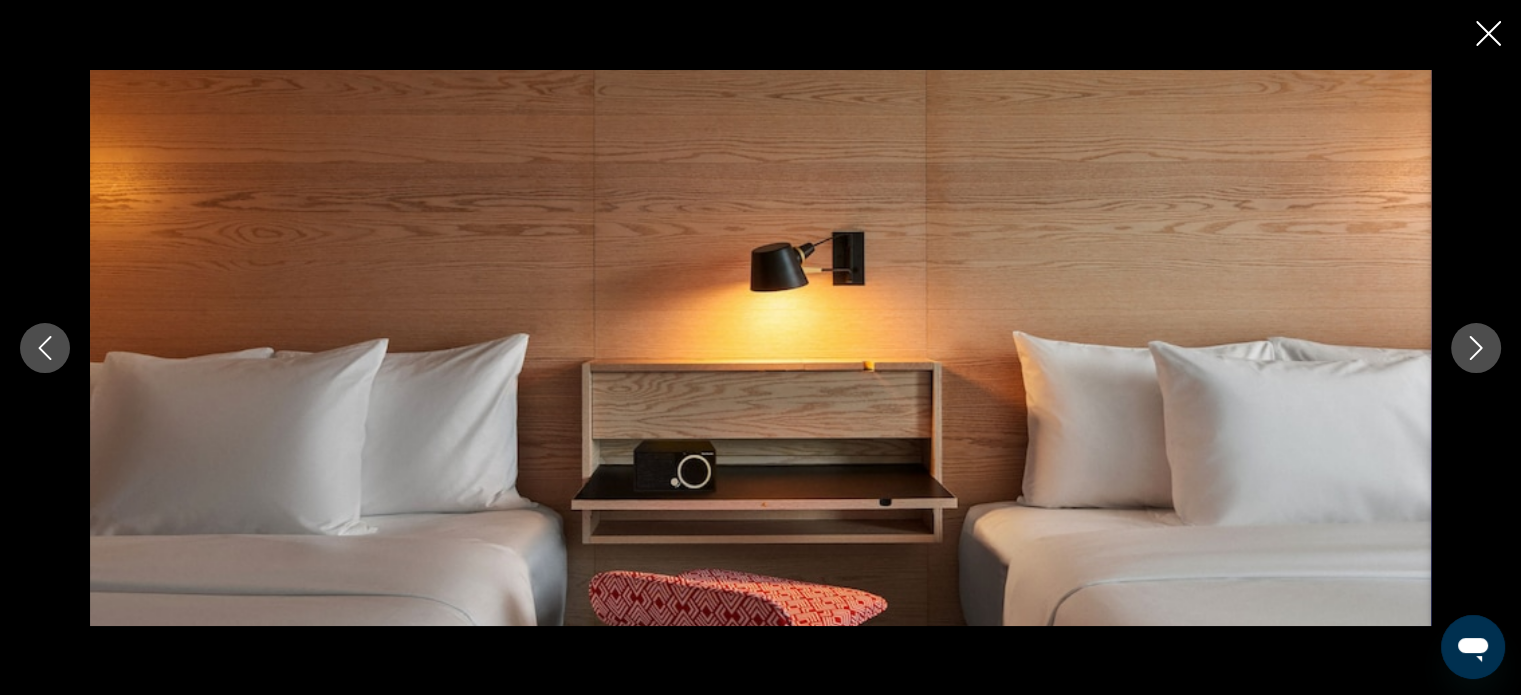 click 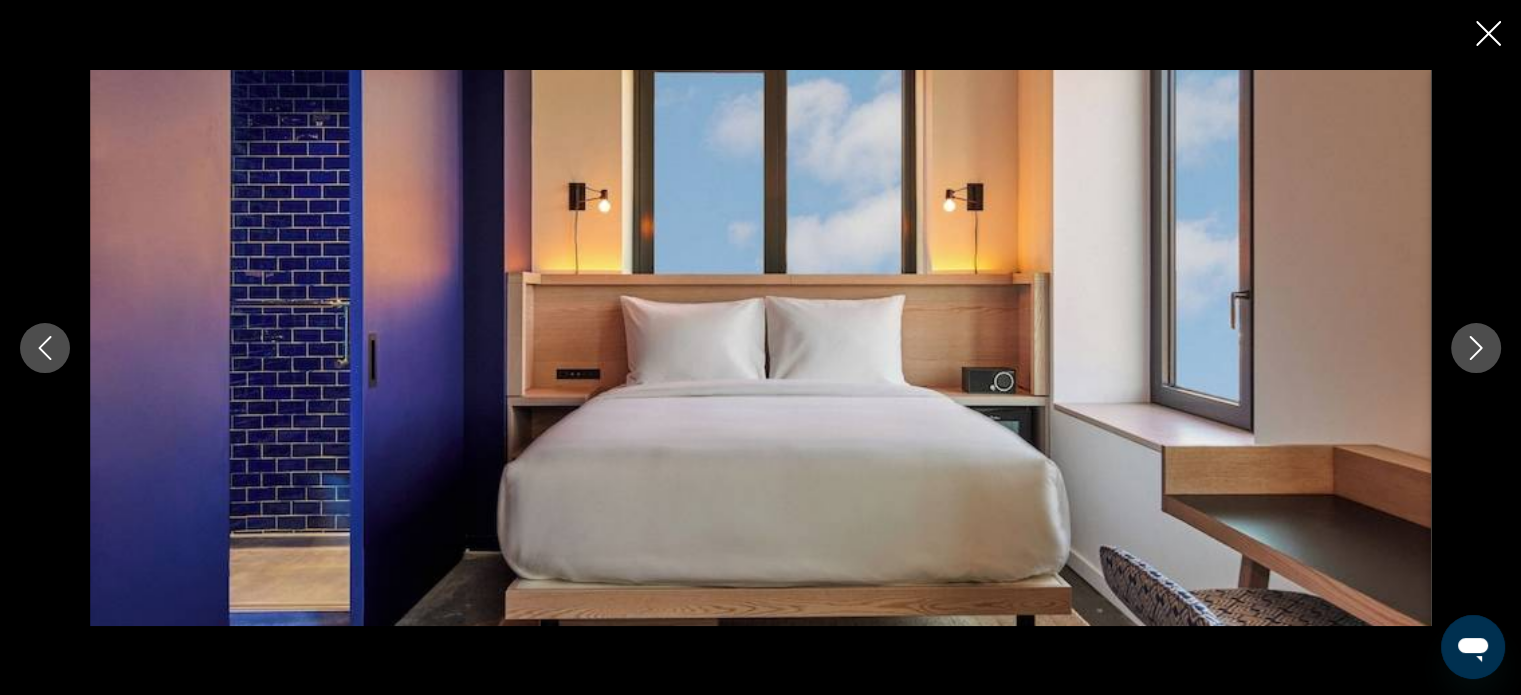 click 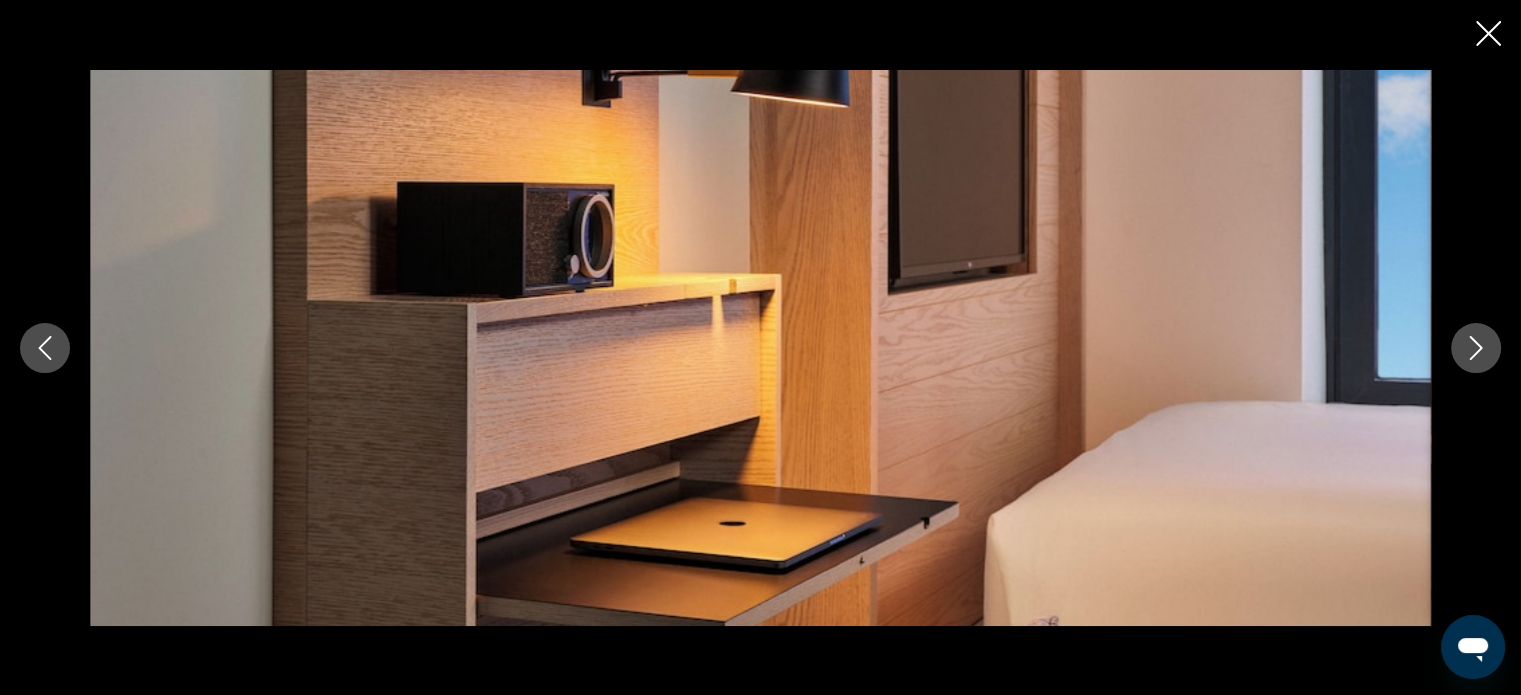 click 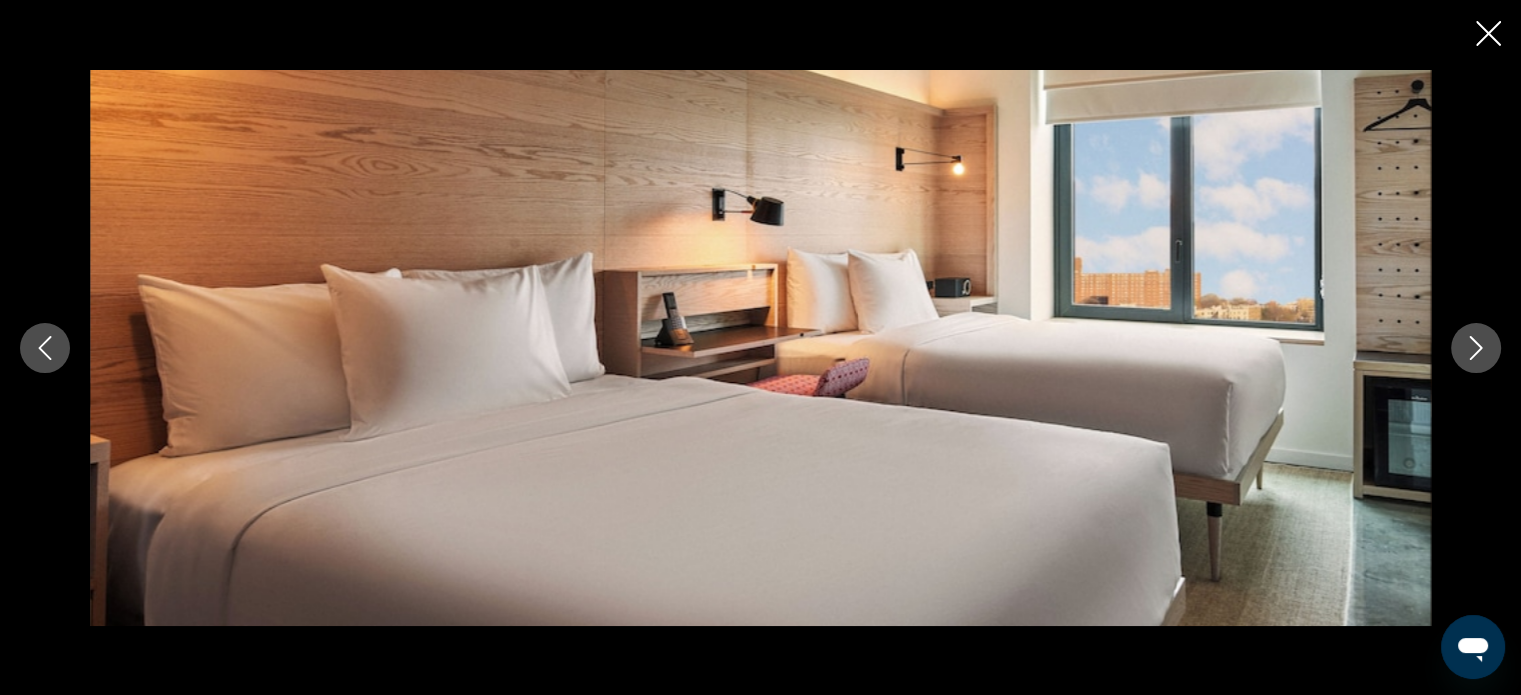 click 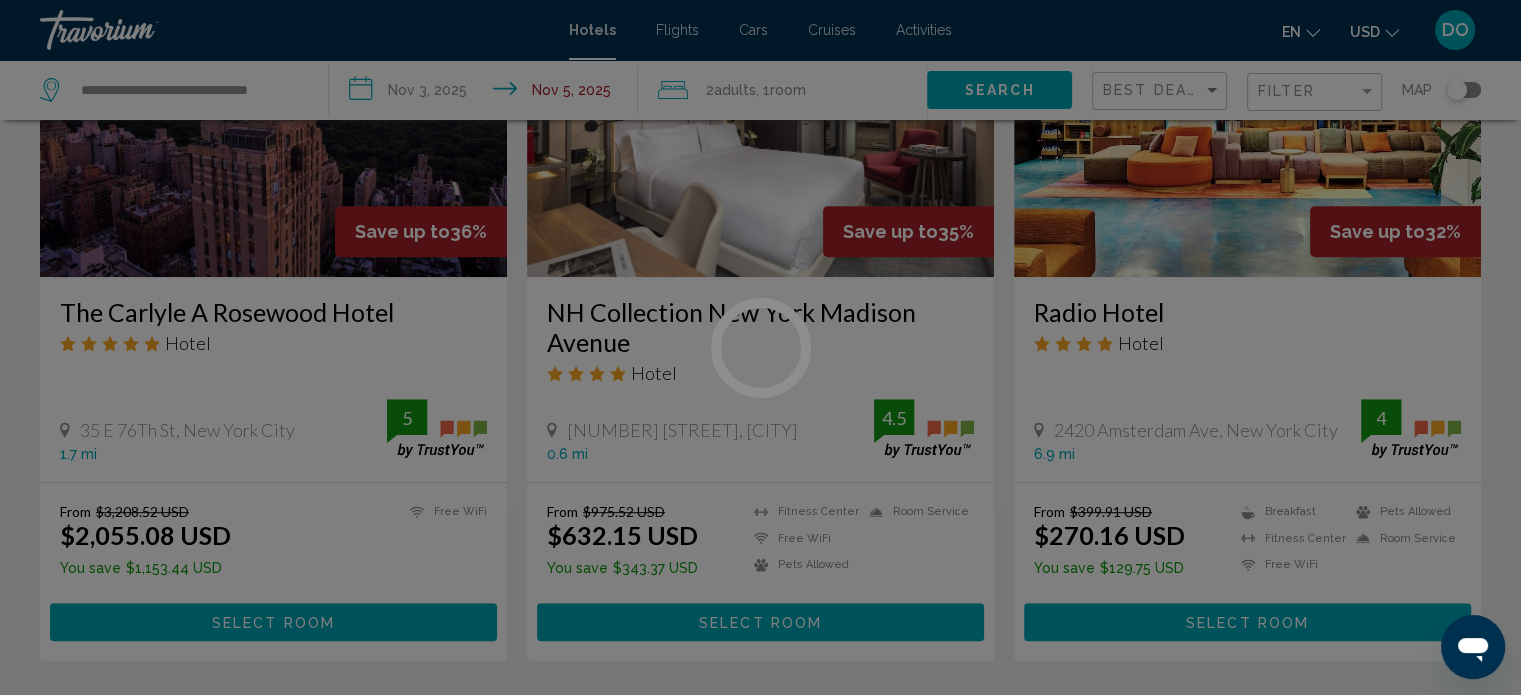 scroll, scrollTop: 0, scrollLeft: 0, axis: both 